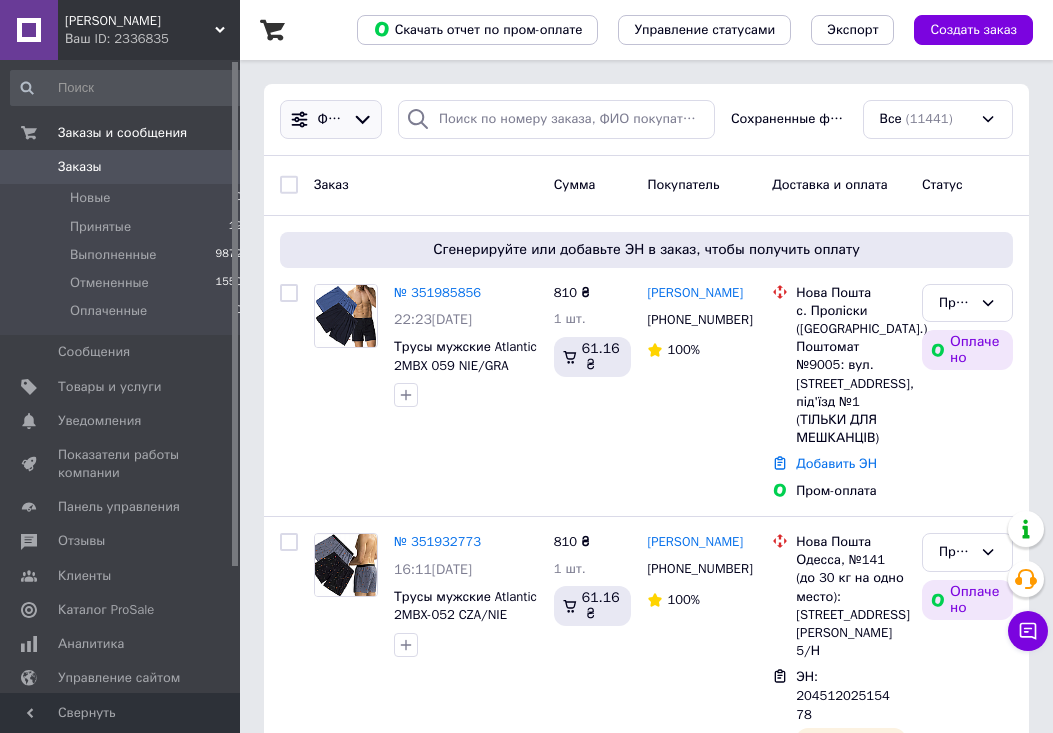 scroll, scrollTop: 0, scrollLeft: 0, axis: both 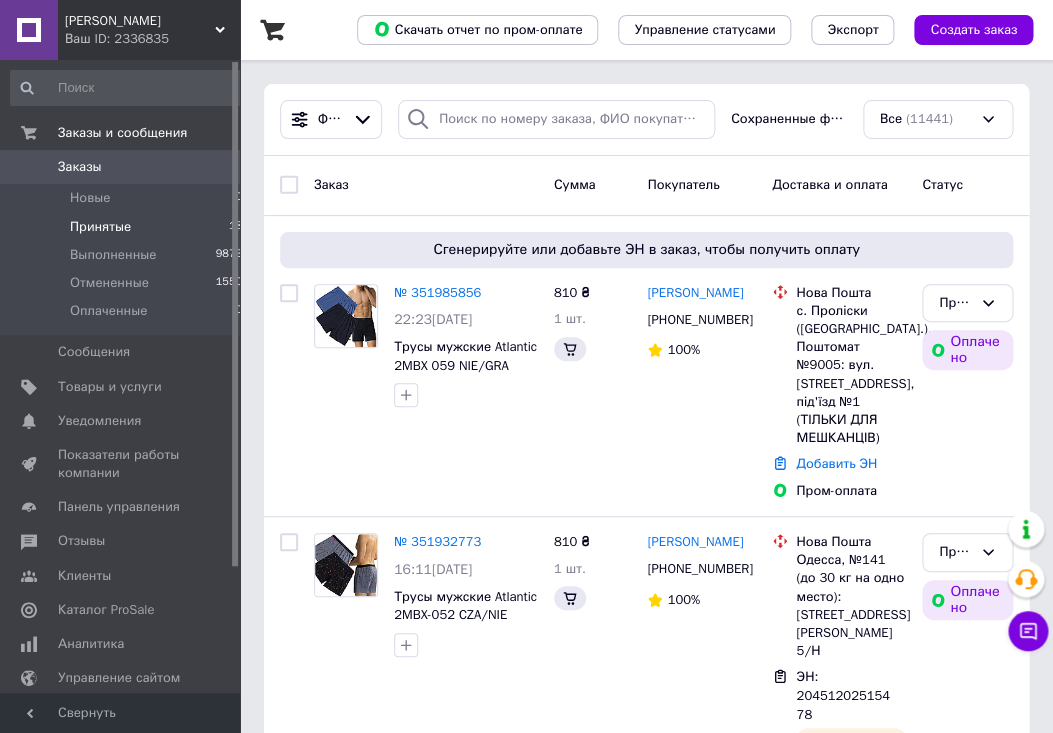 click on "Принятые" at bounding box center [100, 227] 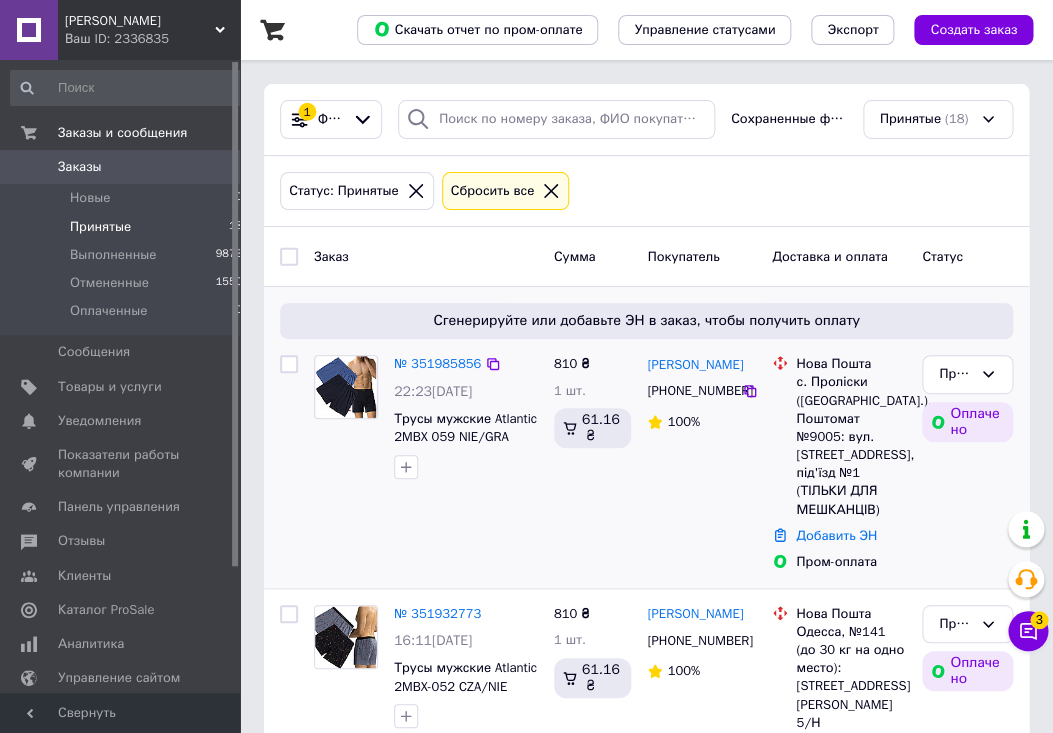 click on "Сгенерируйте или добавьте ЭН в заказ, чтобы получить оплату № 351985856 22:23, 09.07.2025 Трусы мужские Atlantic 2MBX 059 NIE/GRA семейные боксеры атлантик XXL 810 ₴ 1 шт. 61.16 ₴ Ірина Кисильова +380501991644 100% Нова Пошта с. Проліски (Київська обл.), Поштомат №9005: вул. Паркова, 12, під'їзд №1 (ТІЛЬКИ ДЛЯ МЕШКАНЦІВ) Добавить ЭН Пром-оплата Принят Оплачено" at bounding box center [646, 437] 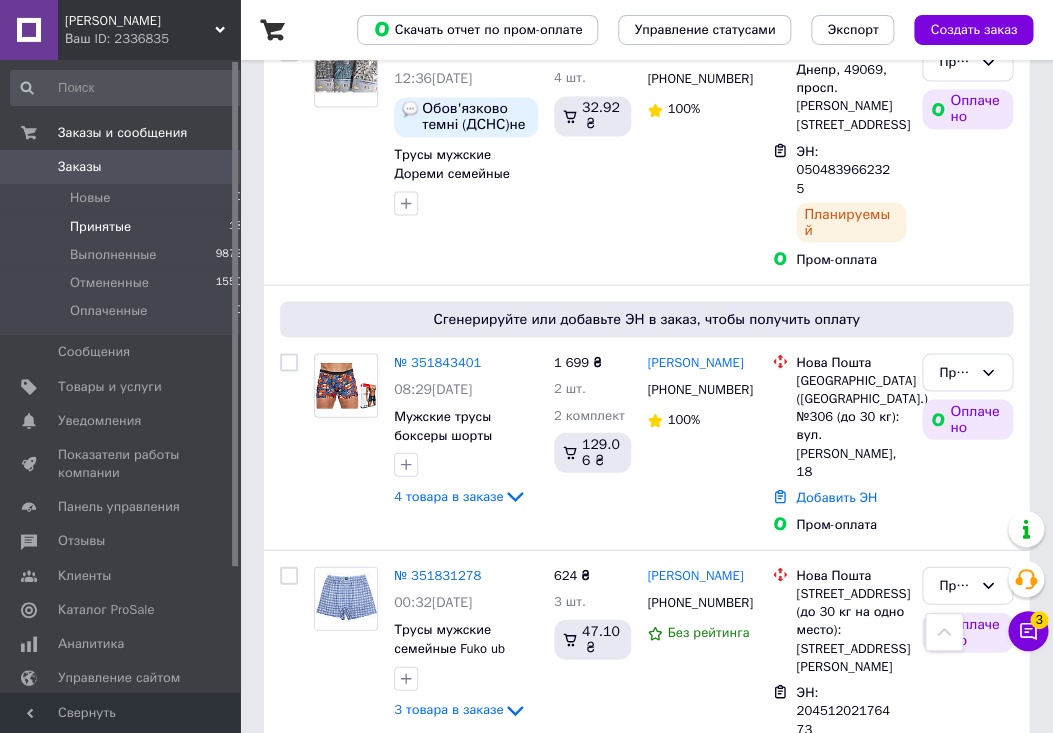 scroll, scrollTop: 945, scrollLeft: 0, axis: vertical 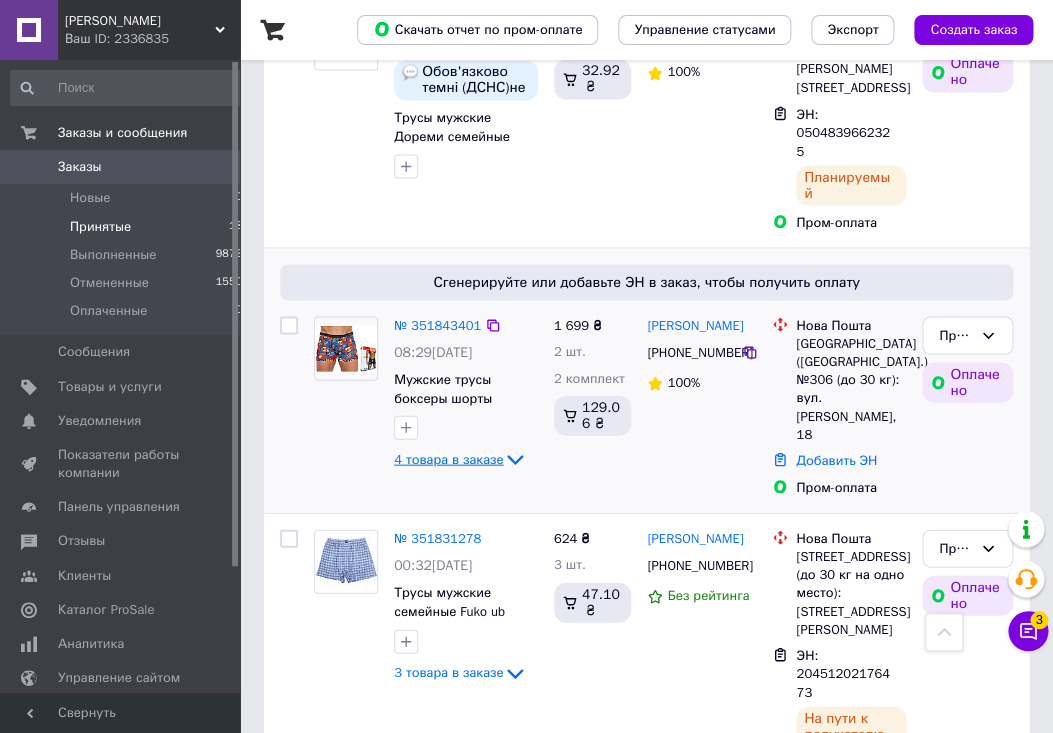 click on "4 товара в заказе" at bounding box center [448, 458] 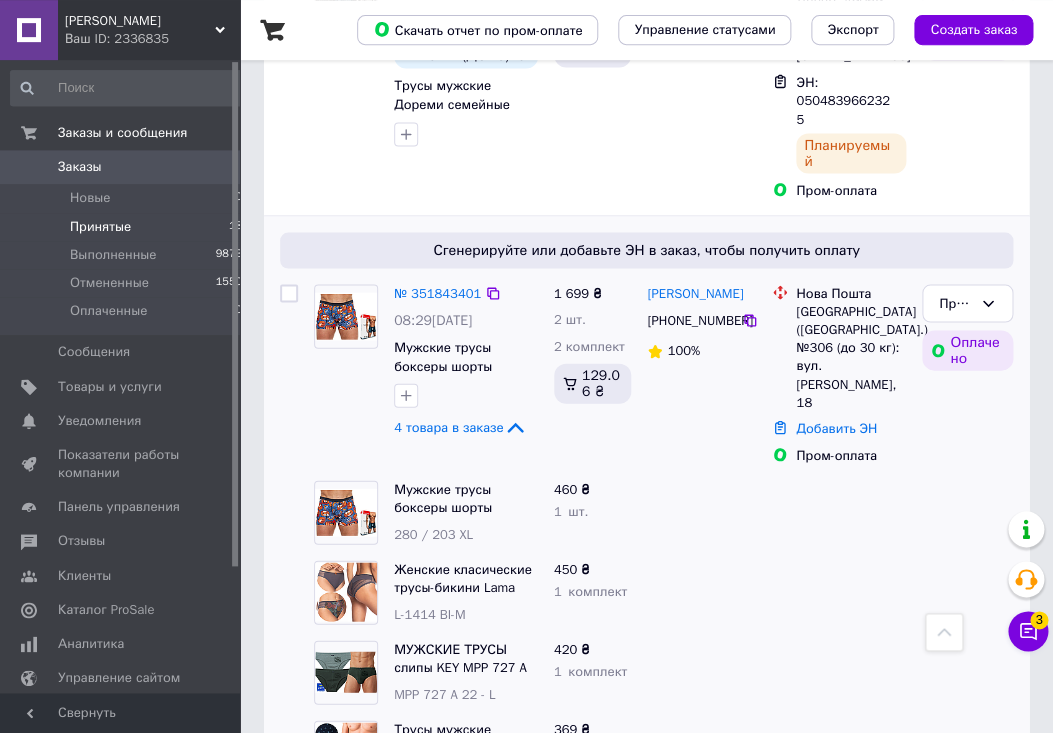 scroll, scrollTop: 945, scrollLeft: 0, axis: vertical 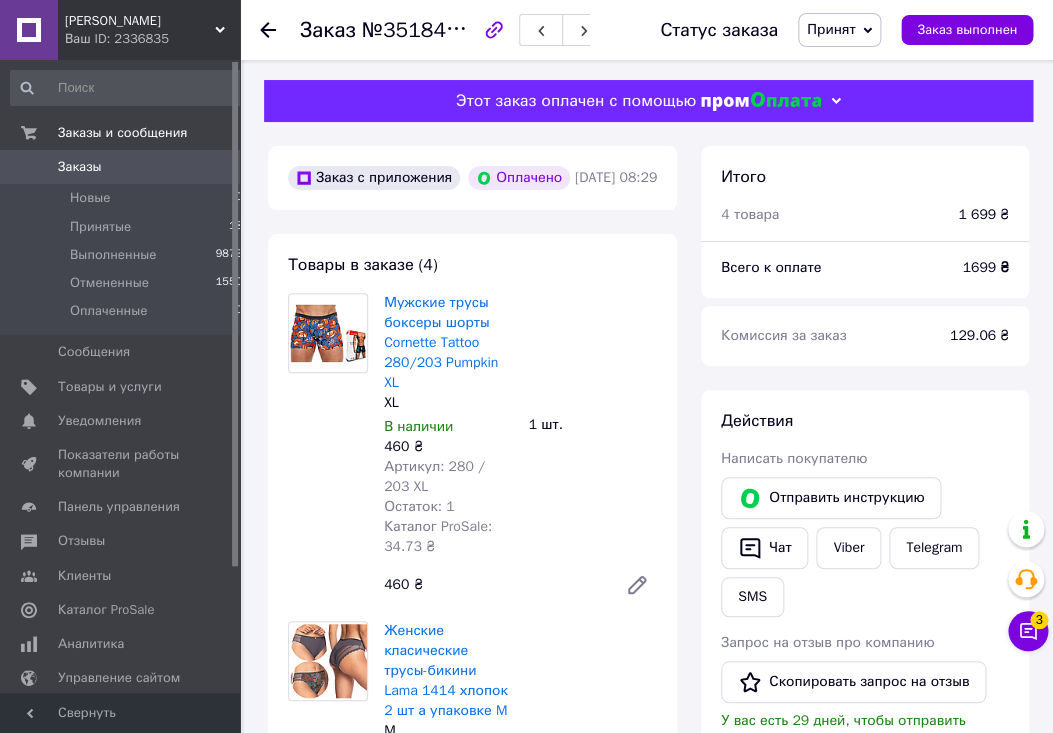 click on "Свернуть" at bounding box center [120, 713] 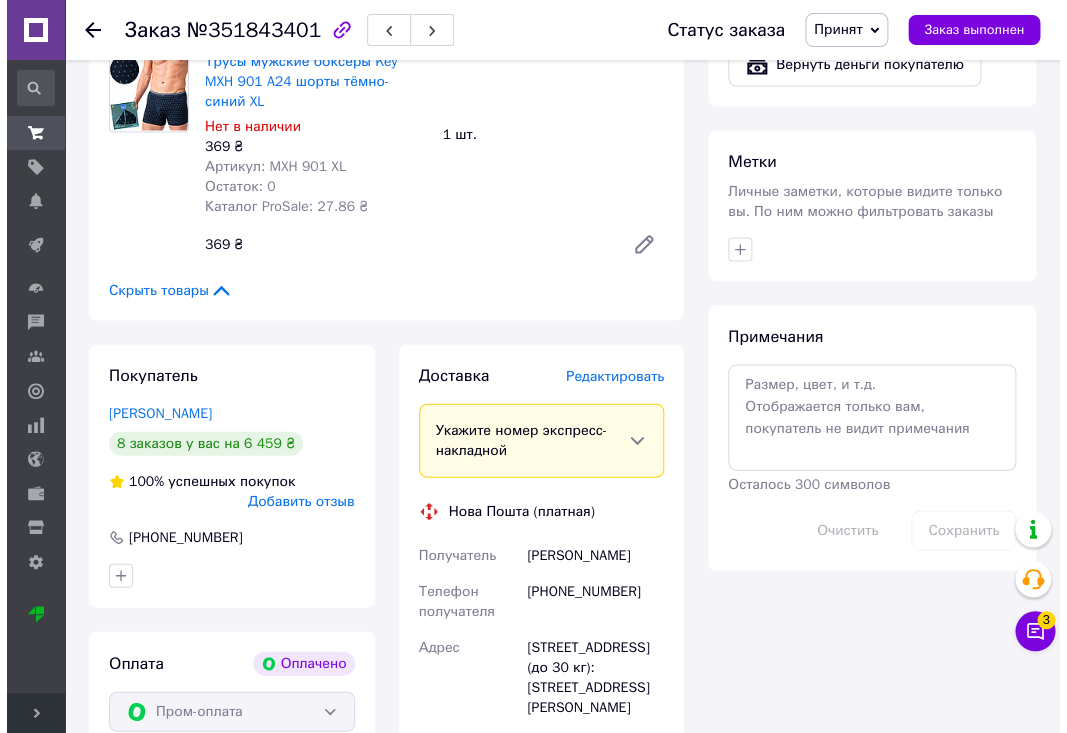 scroll, scrollTop: 1050, scrollLeft: 0, axis: vertical 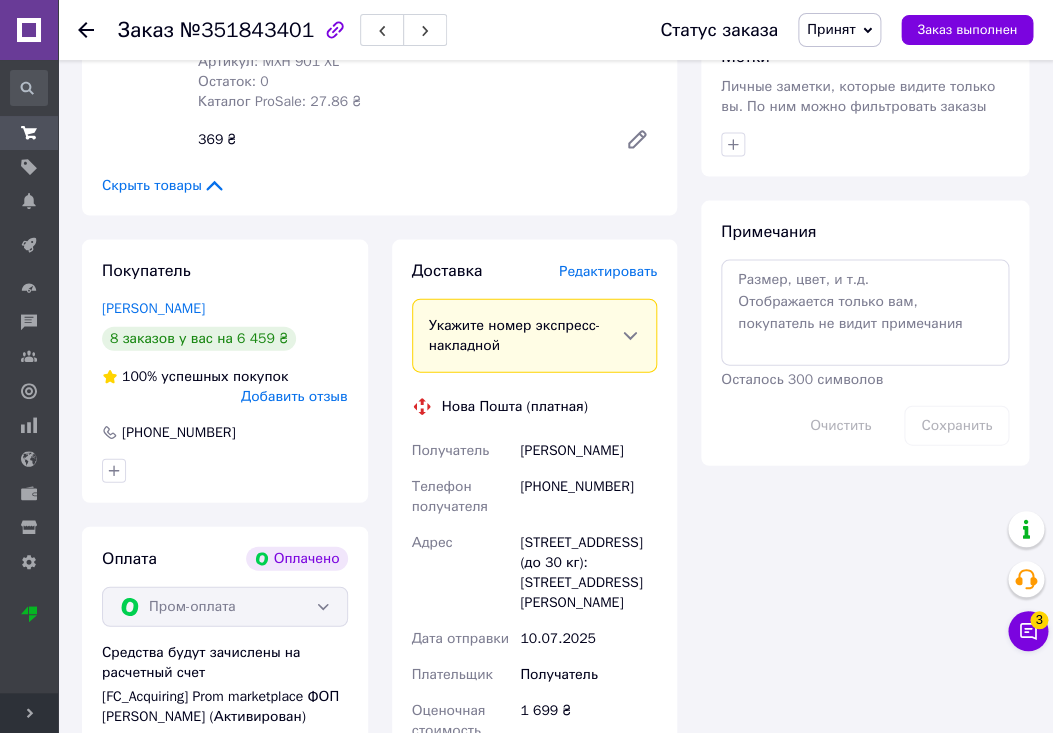 click on "Редактировать" at bounding box center (608, 270) 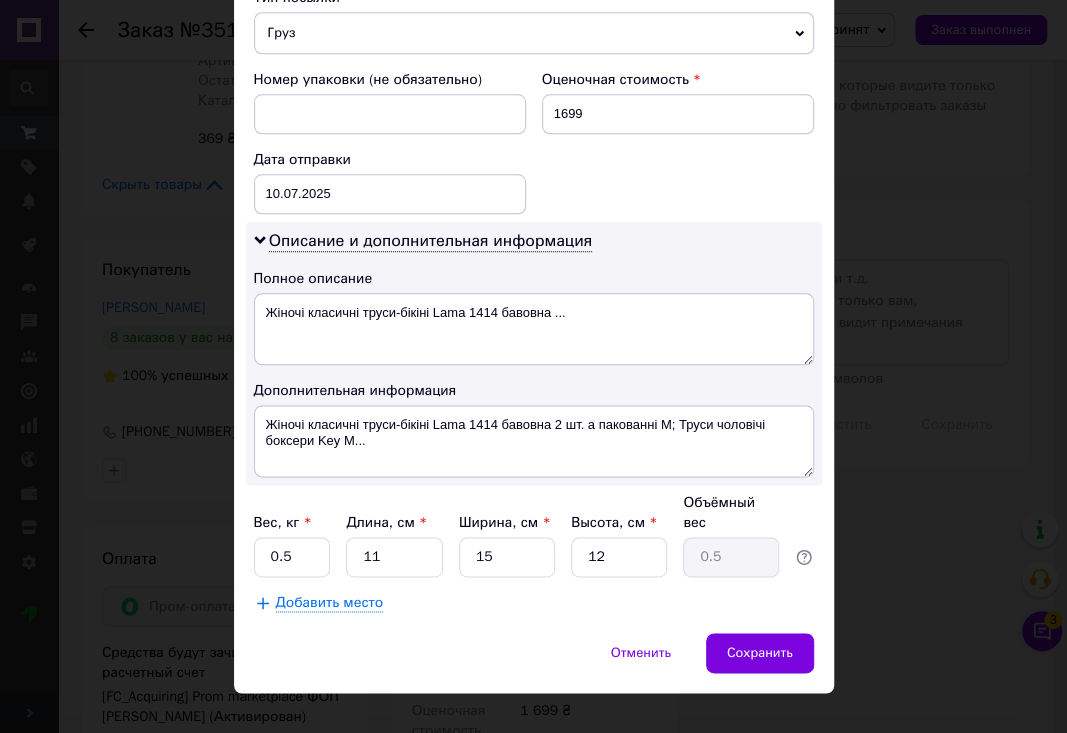 scroll, scrollTop: 842, scrollLeft: 0, axis: vertical 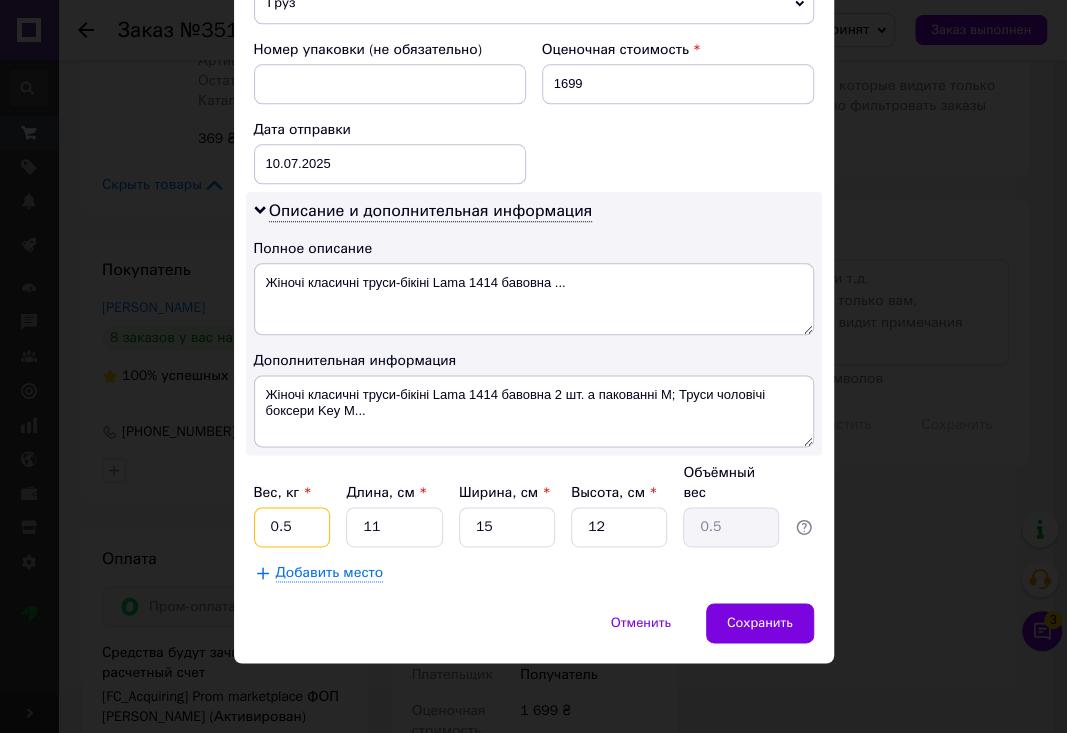 drag, startPoint x: 250, startPoint y: 525, endPoint x: 294, endPoint y: 523, distance: 44.04543 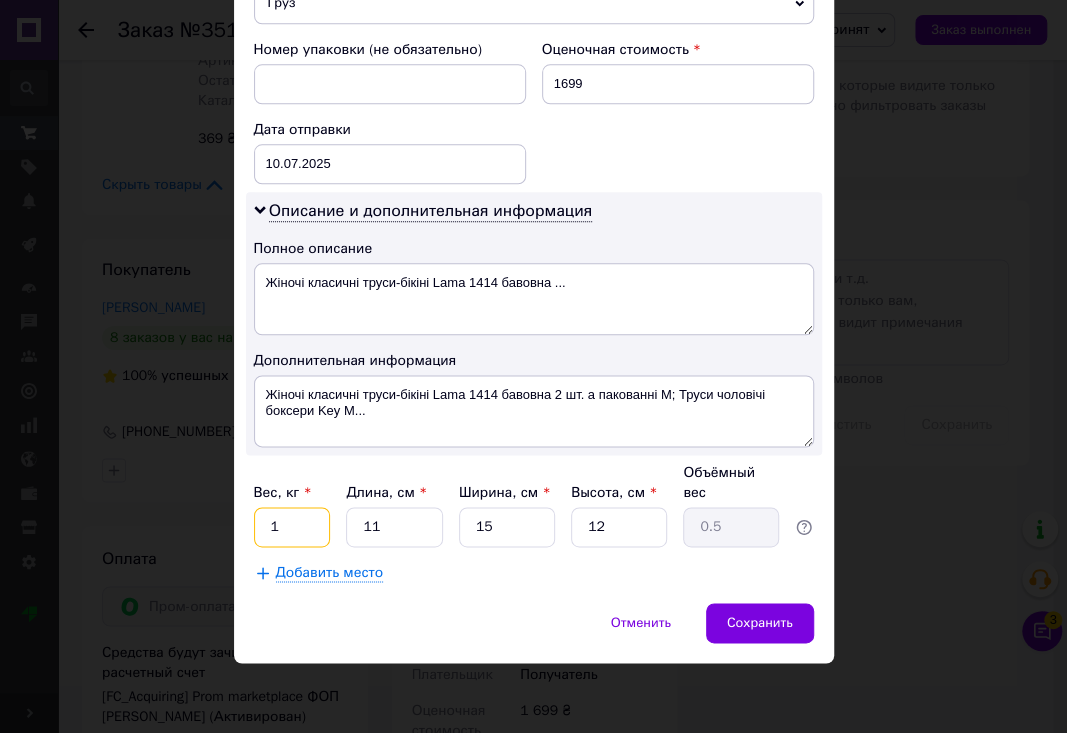 type on "1" 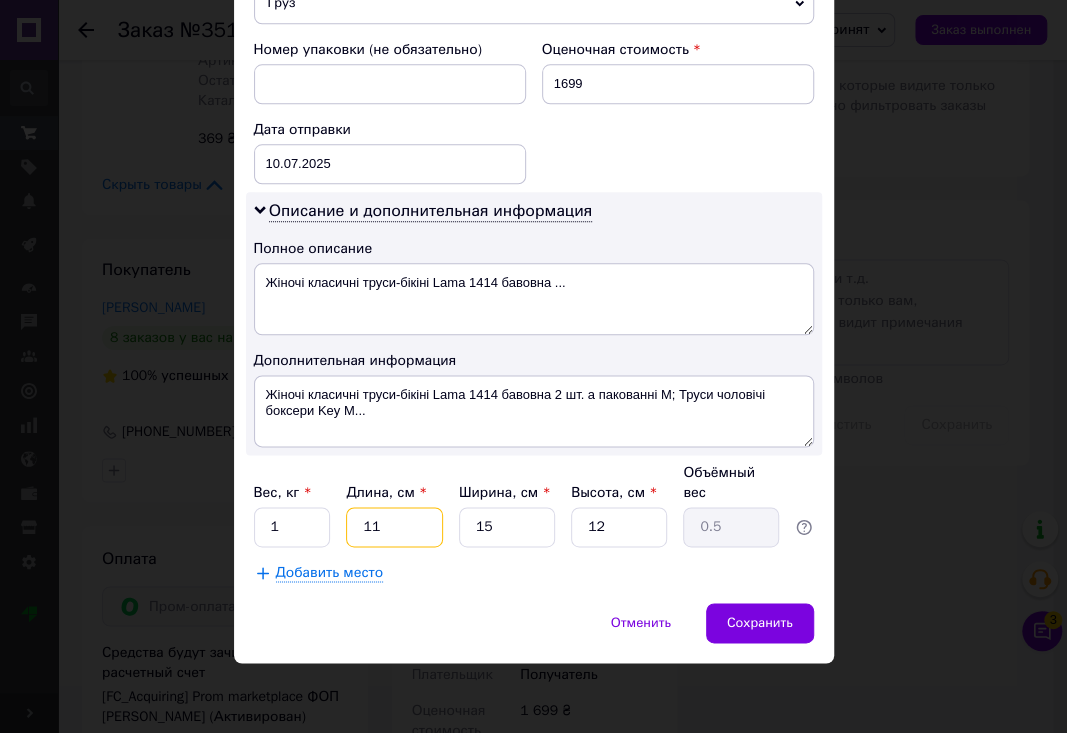 drag, startPoint x: 350, startPoint y: 528, endPoint x: 377, endPoint y: 525, distance: 27.166155 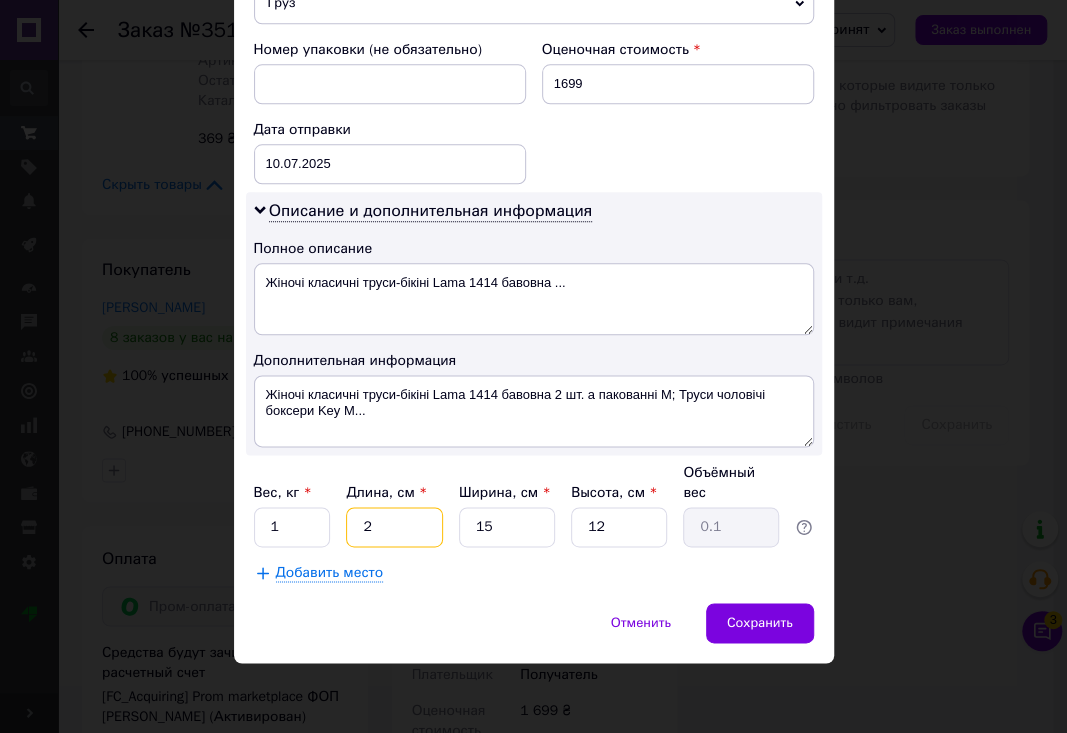 type on "28" 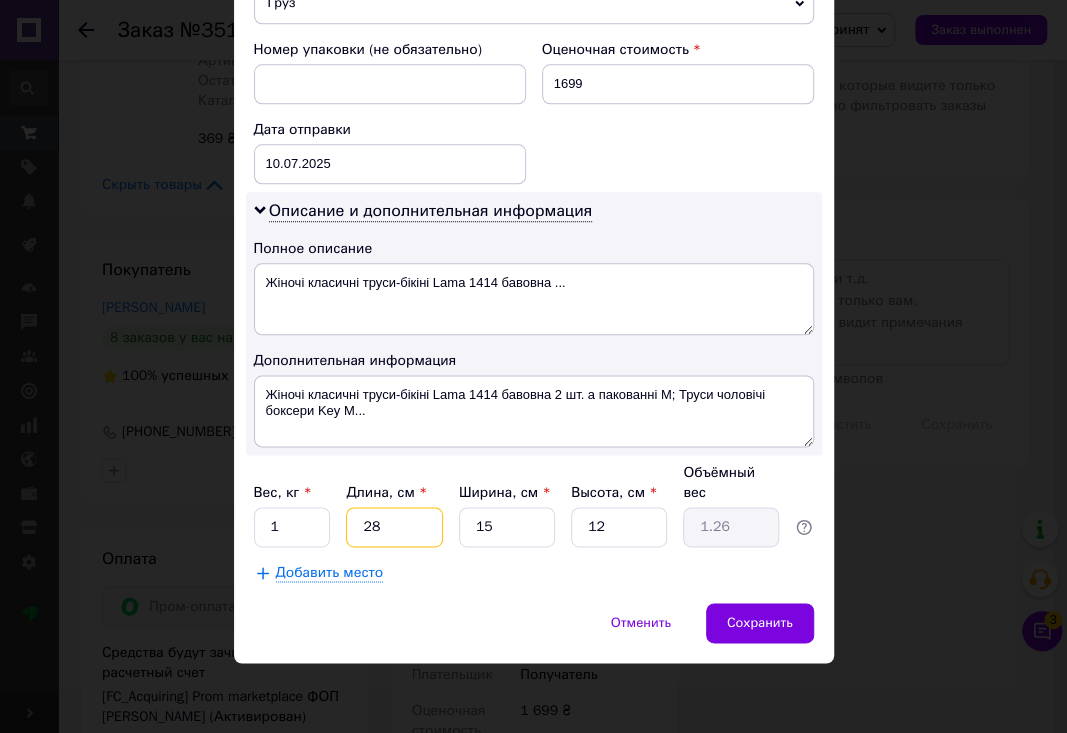 type on "28" 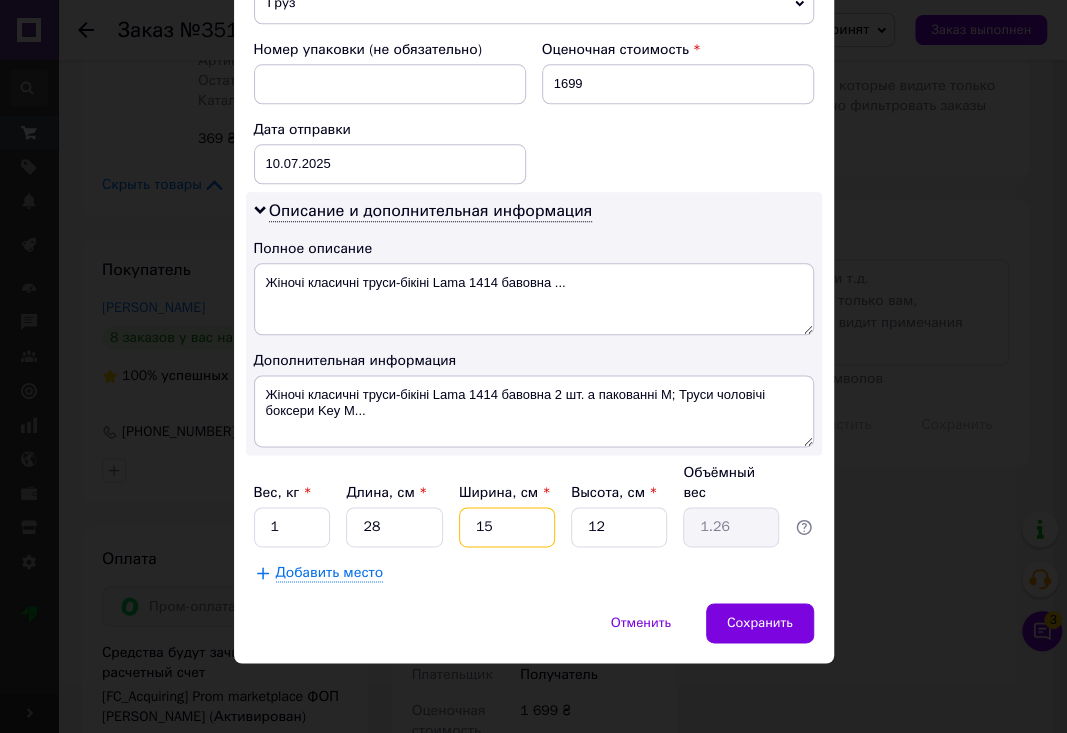 drag, startPoint x: 497, startPoint y: 529, endPoint x: 468, endPoint y: 530, distance: 29.017237 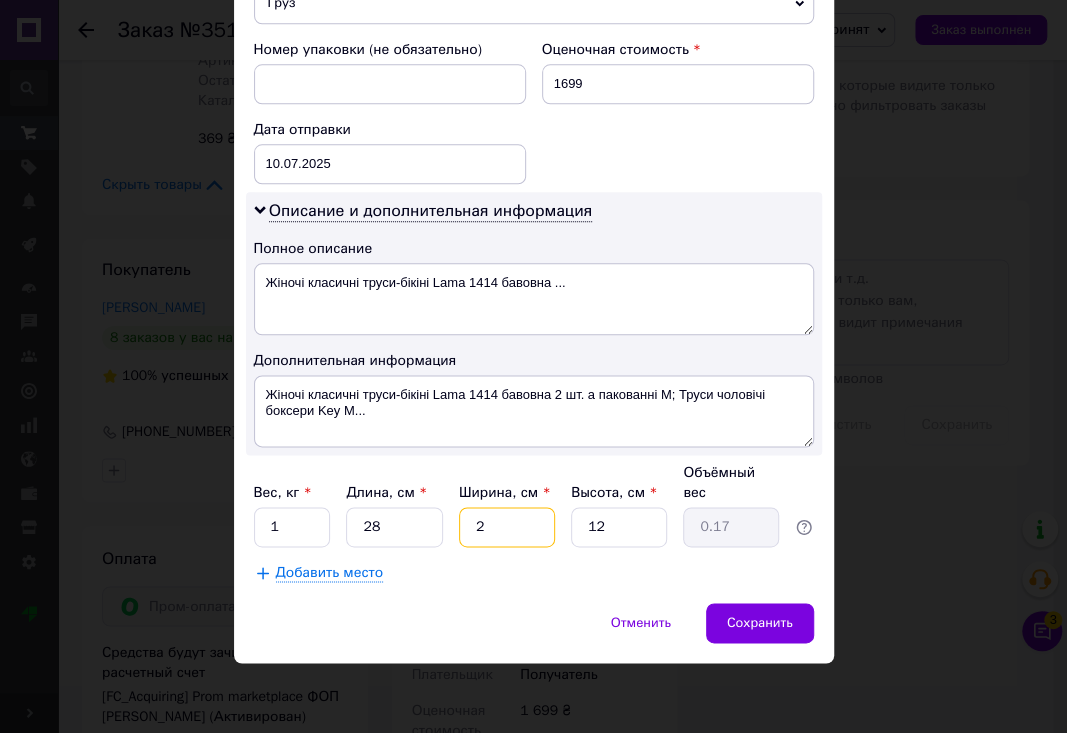 type on "22" 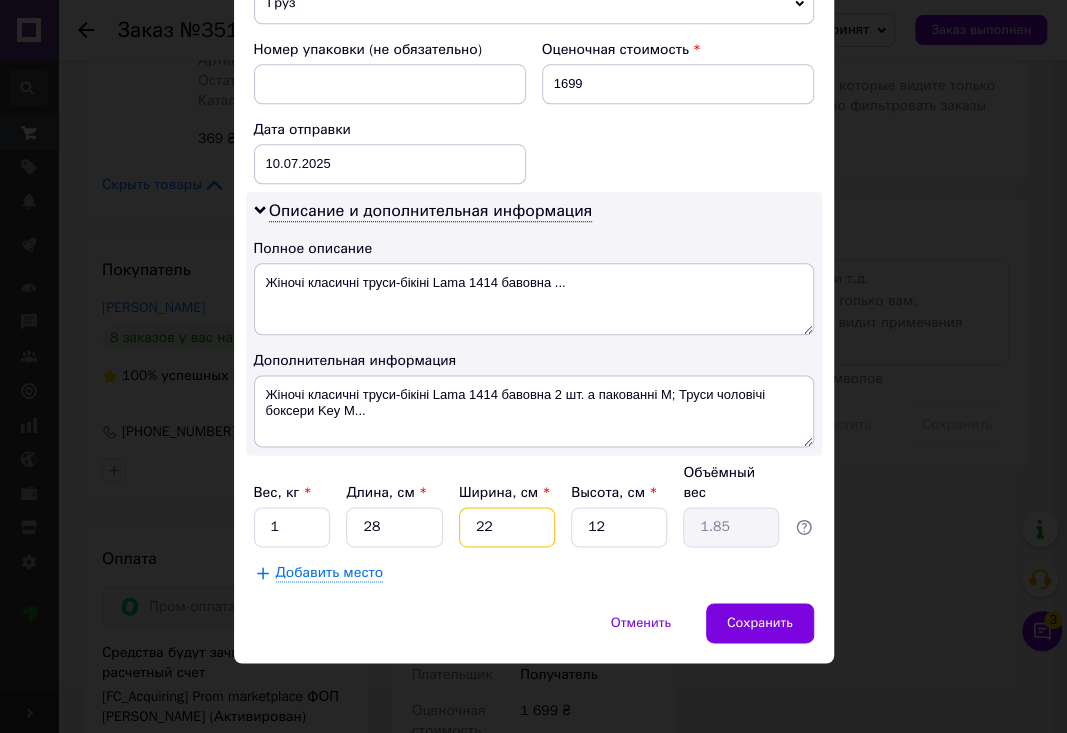 type on "22" 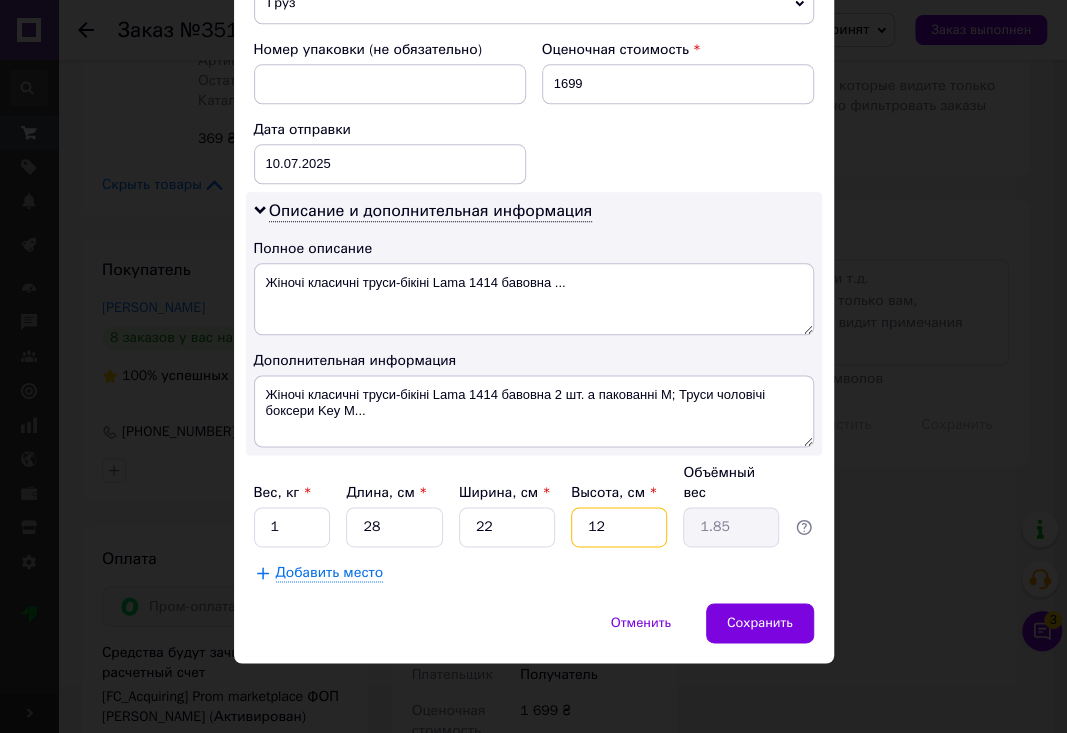 drag, startPoint x: 608, startPoint y: 528, endPoint x: 568, endPoint y: 530, distance: 40.04997 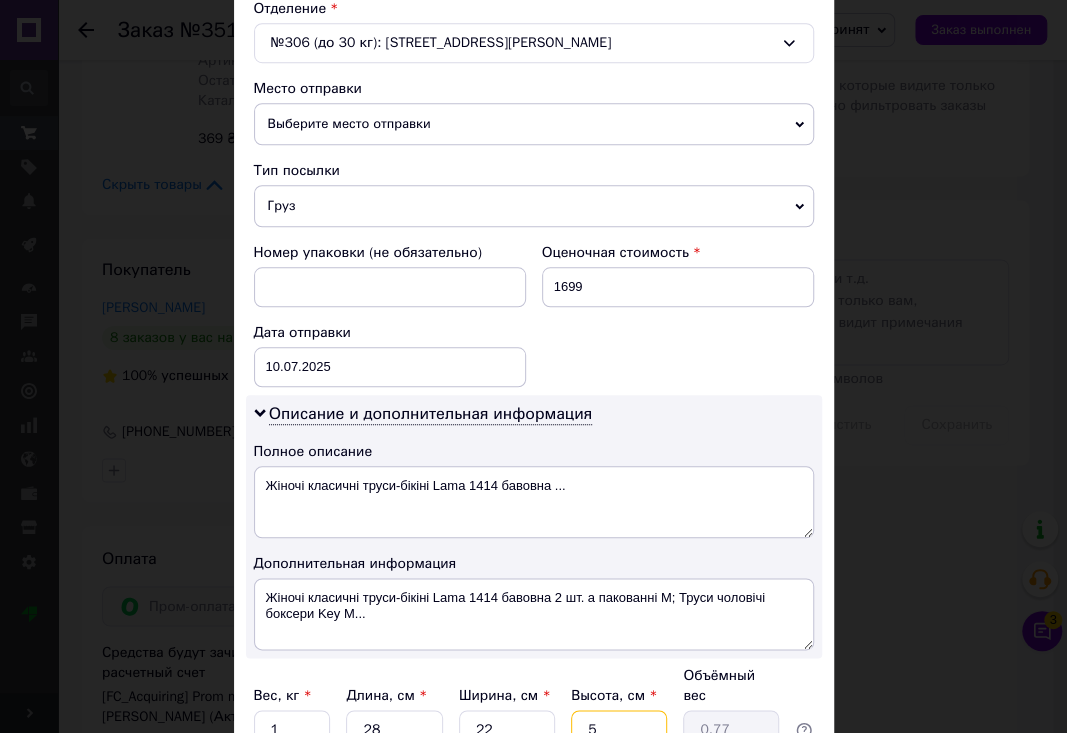 scroll, scrollTop: 842, scrollLeft: 0, axis: vertical 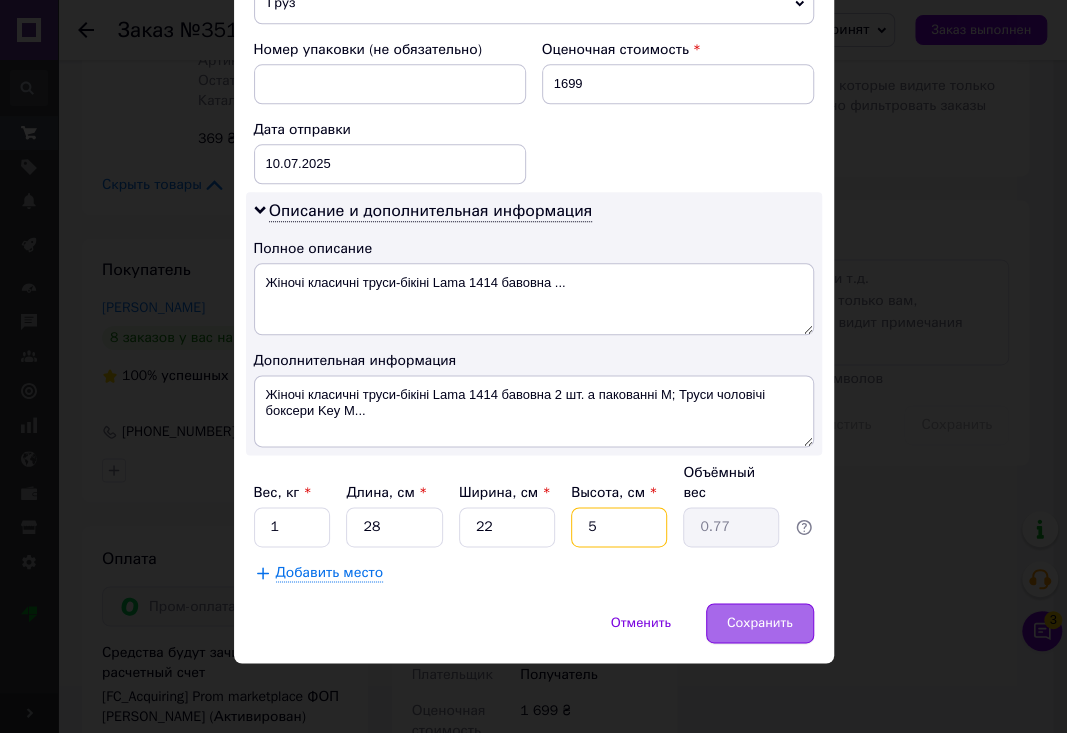 type on "5" 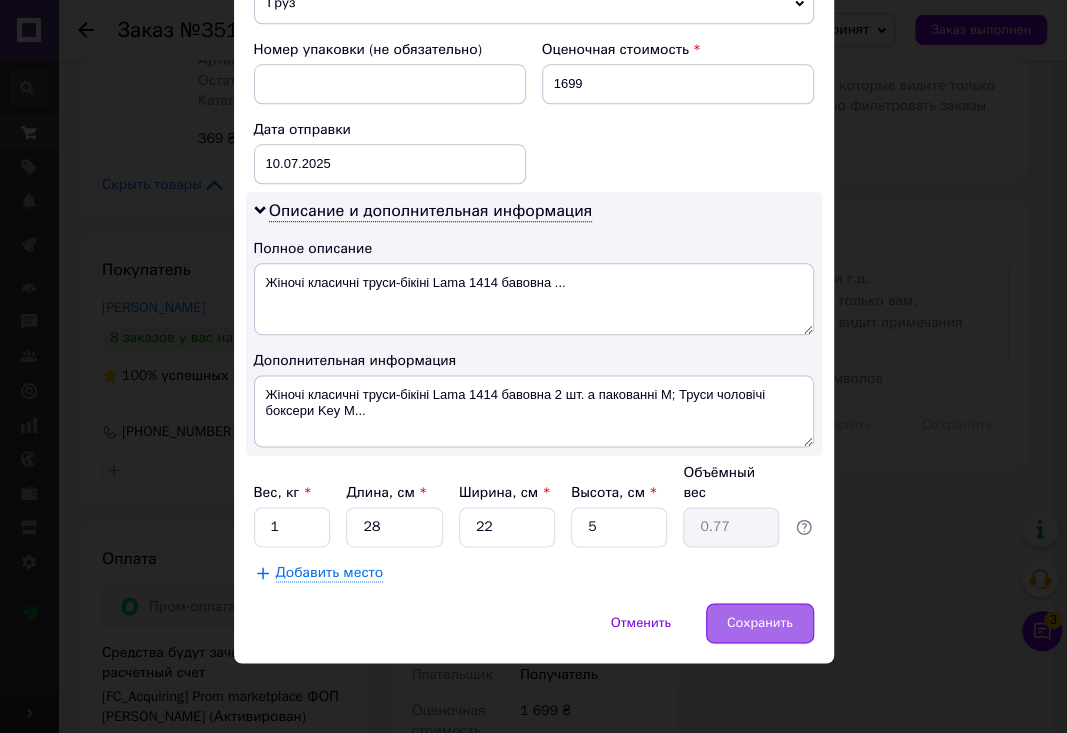click on "Сохранить" at bounding box center [760, 623] 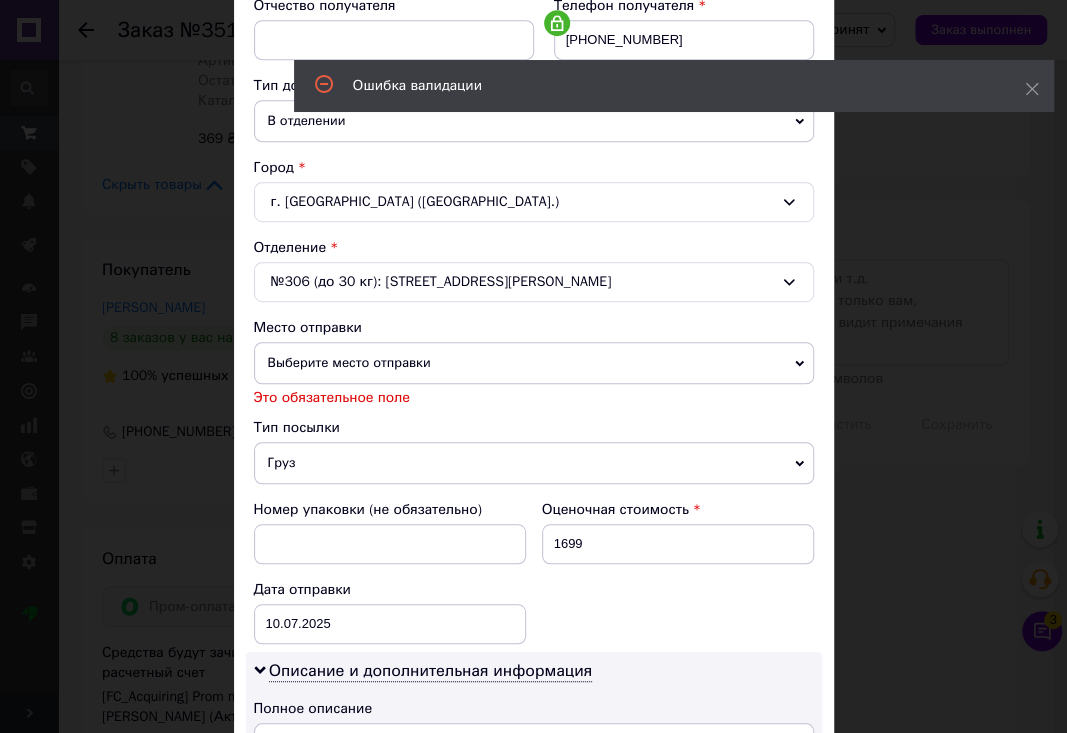 scroll, scrollTop: 440, scrollLeft: 0, axis: vertical 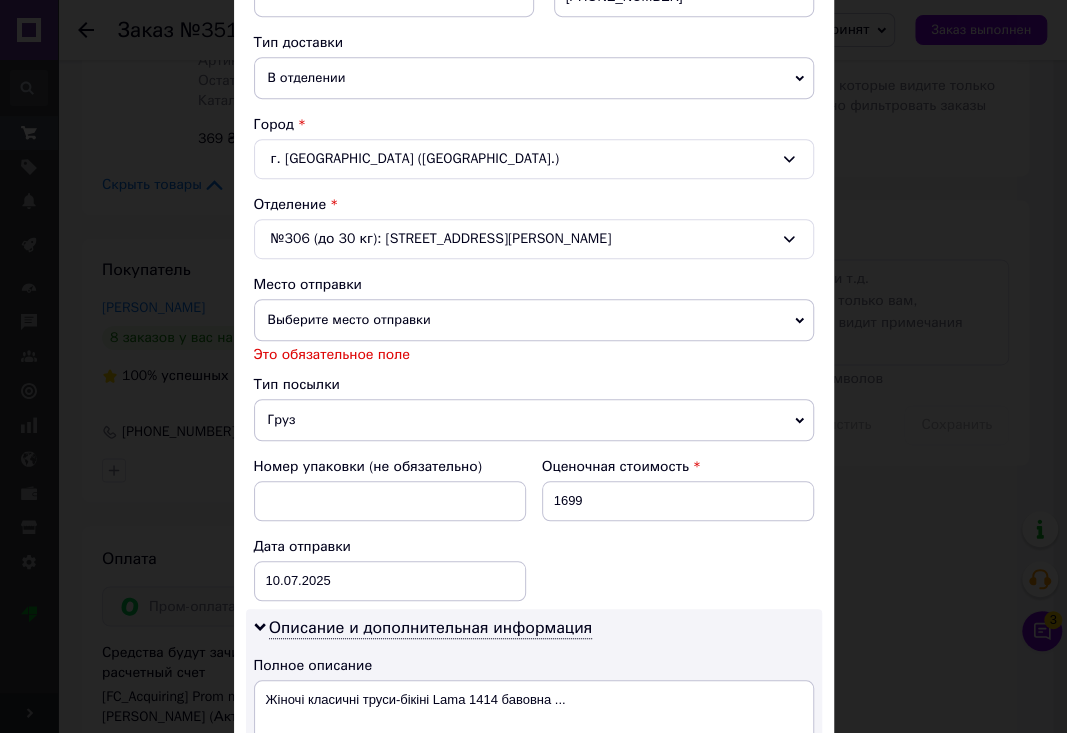 click on "Выберите место отправки" at bounding box center (534, 320) 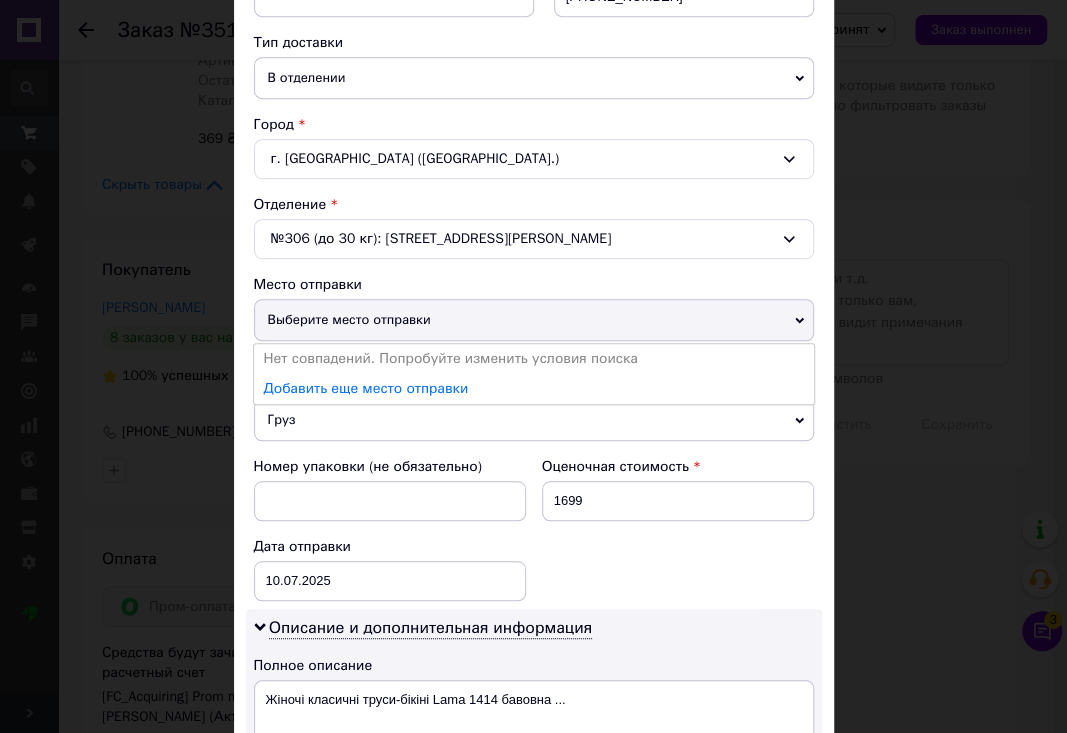 click on "Выберите место отправки" at bounding box center (534, 320) 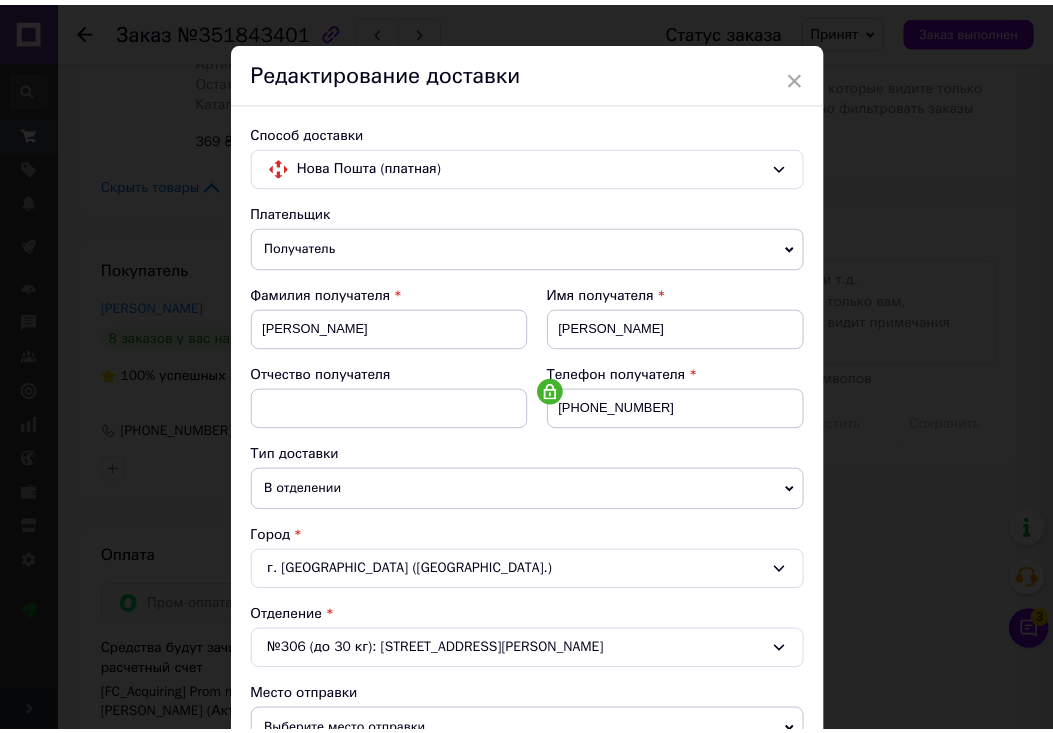 scroll, scrollTop: 0, scrollLeft: 0, axis: both 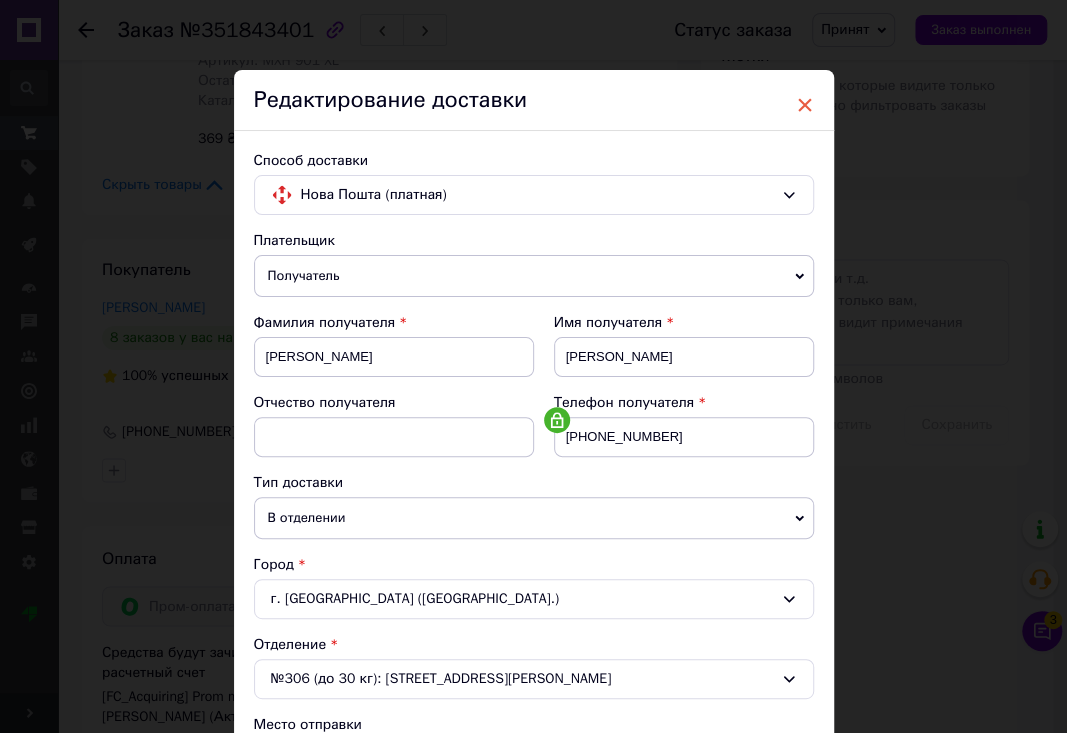 click on "×" at bounding box center (805, 105) 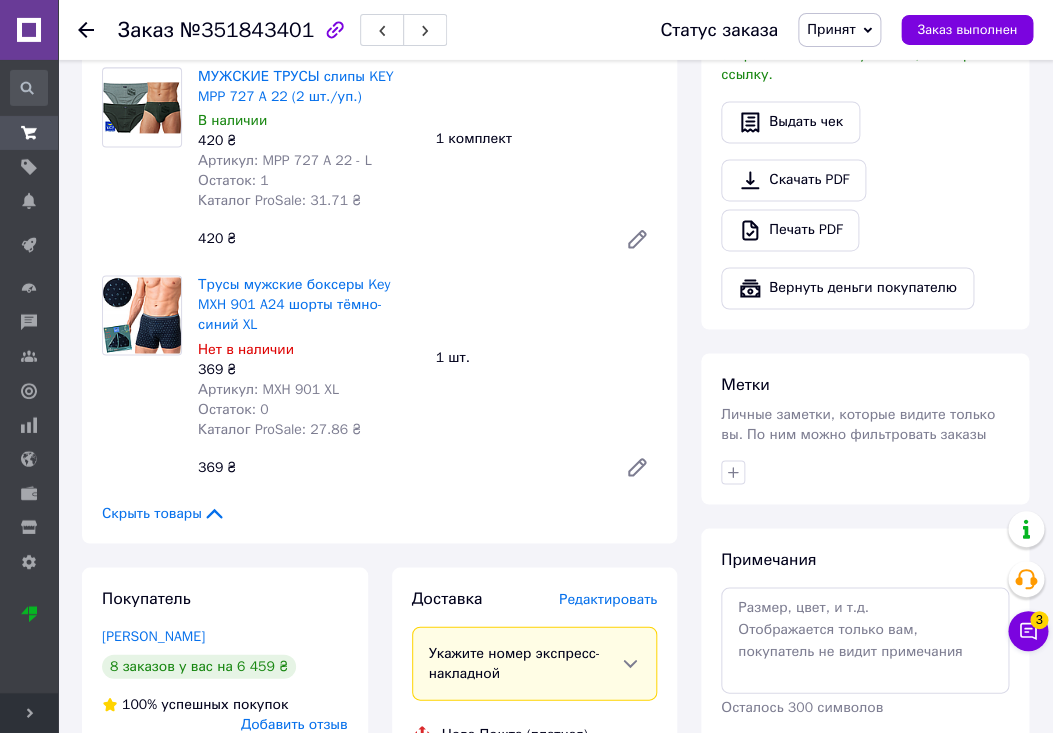scroll, scrollTop: 525, scrollLeft: 0, axis: vertical 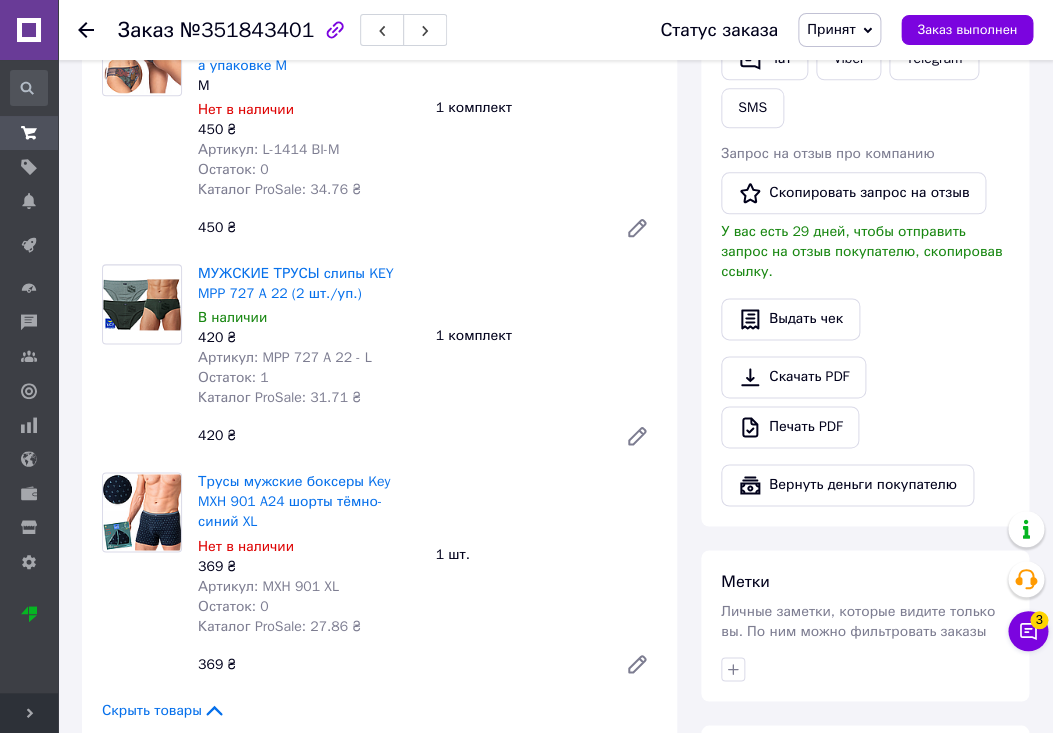 click on "Развернуть" at bounding box center [29, 713] 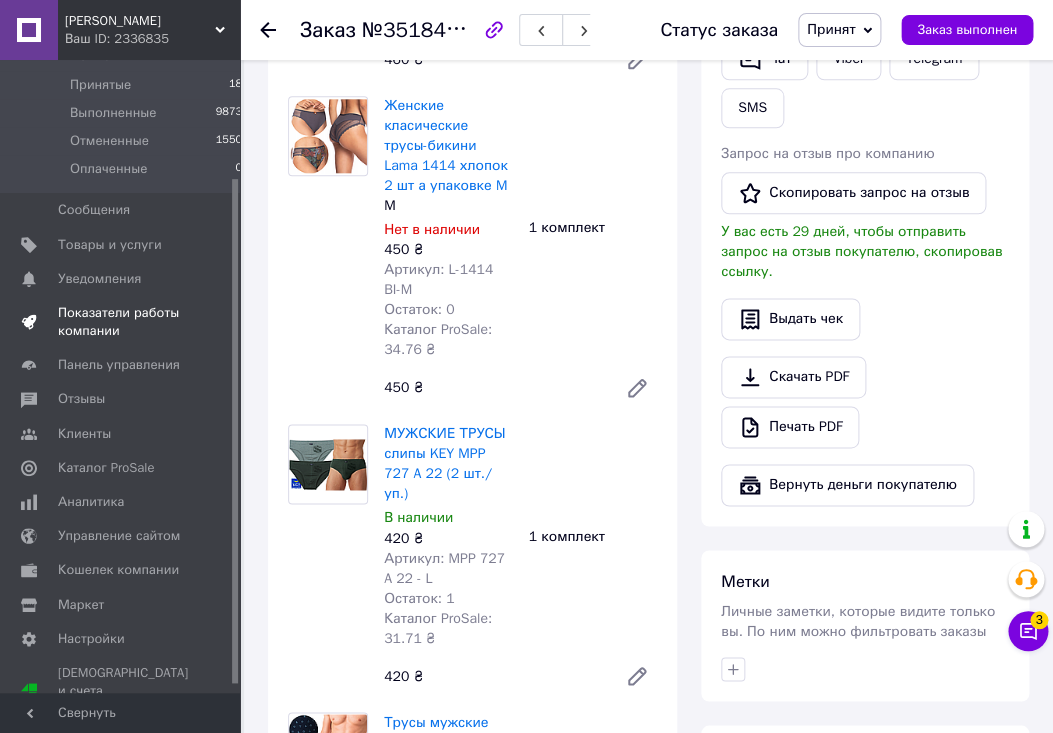 scroll, scrollTop: 158, scrollLeft: 0, axis: vertical 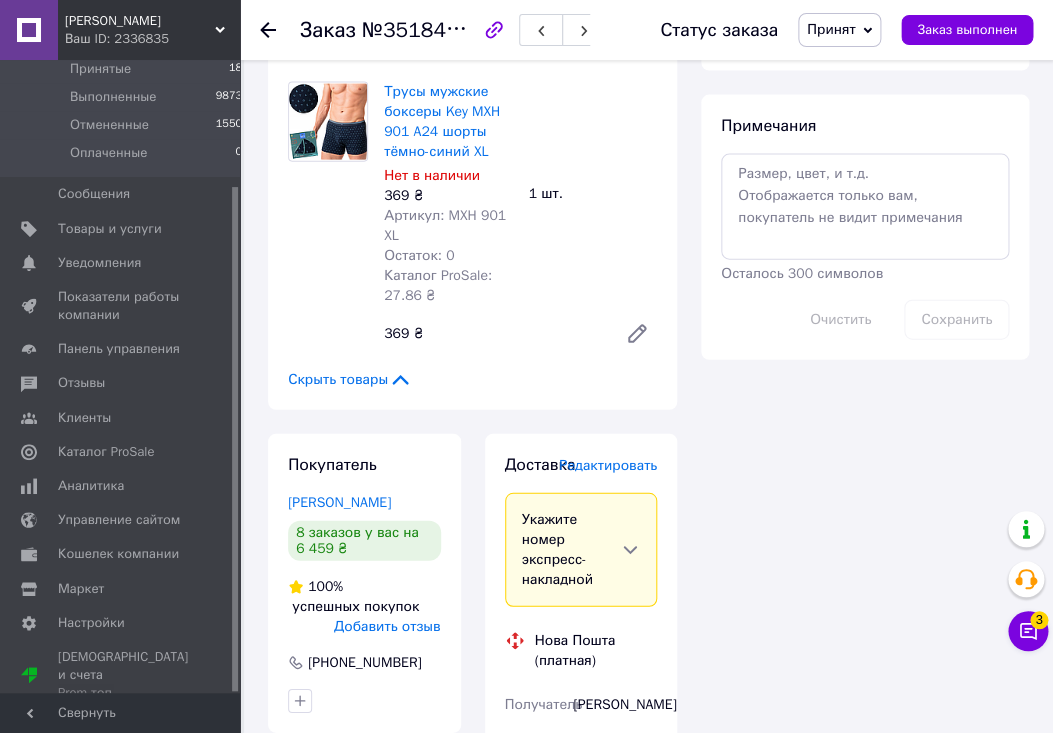 click on "Свернуть" at bounding box center [120, 713] 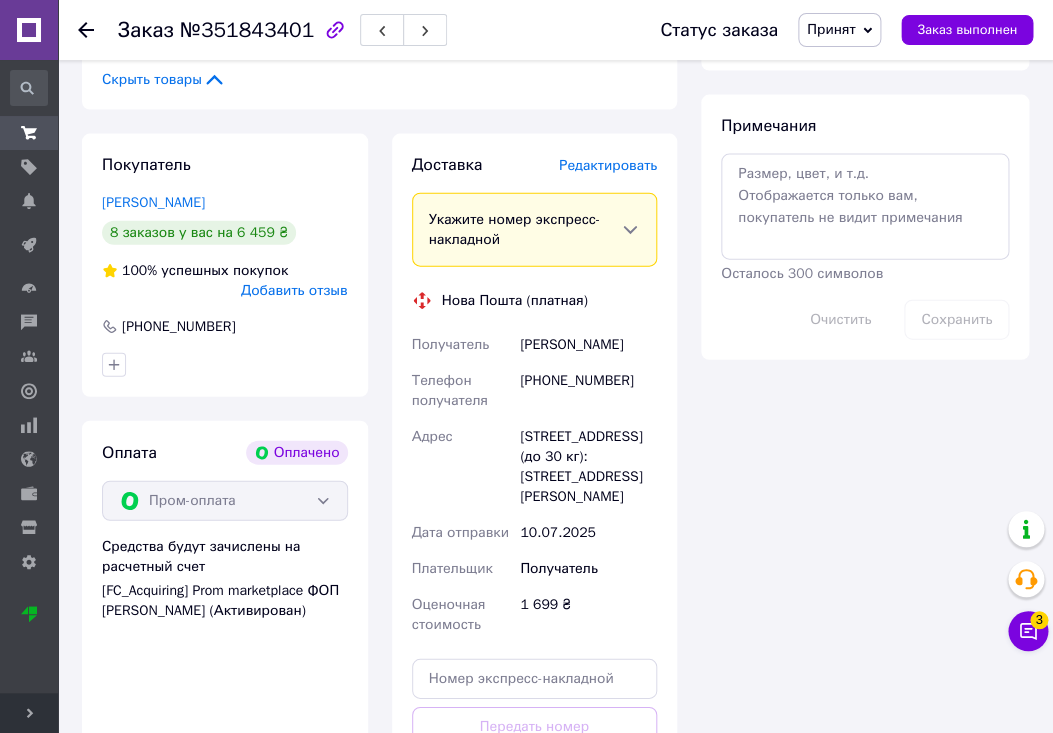 click on "Редактировать" at bounding box center [608, 165] 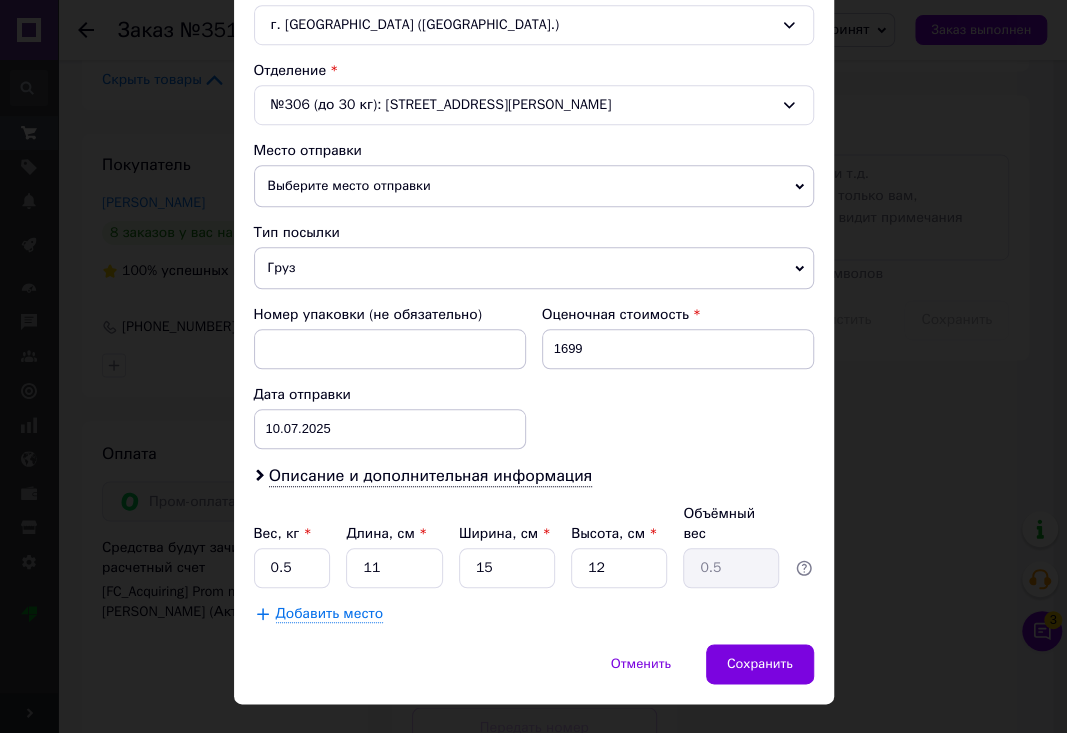 scroll, scrollTop: 590, scrollLeft: 0, axis: vertical 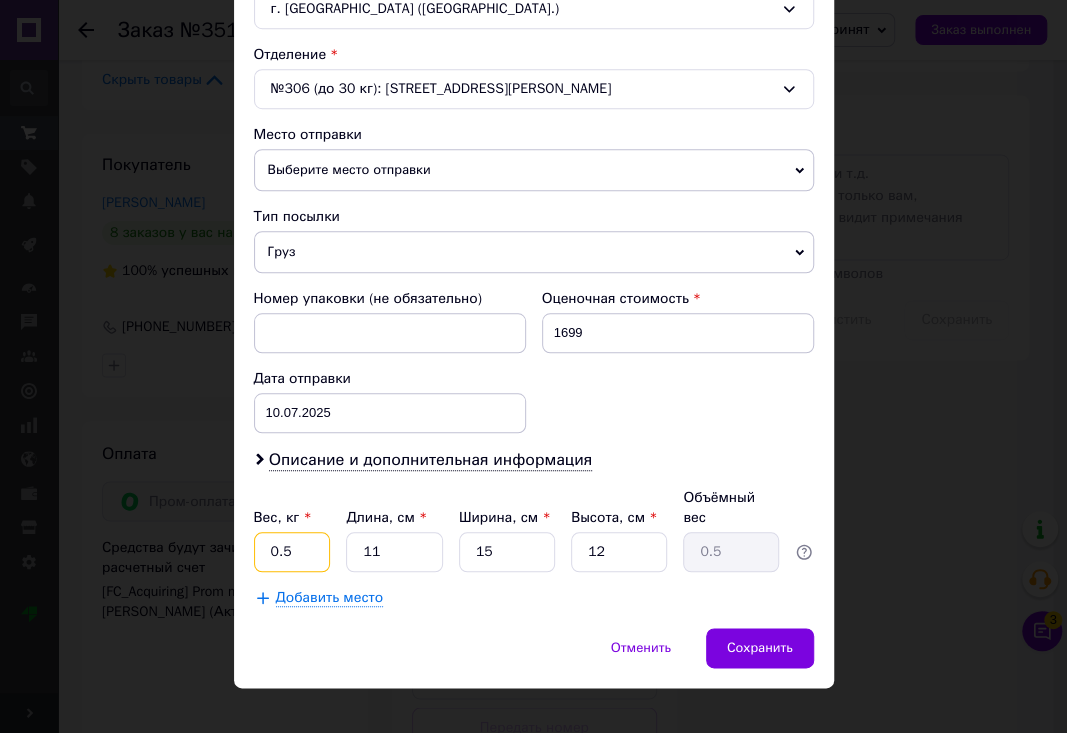 drag, startPoint x: 254, startPoint y: 527, endPoint x: 293, endPoint y: 528, distance: 39.012817 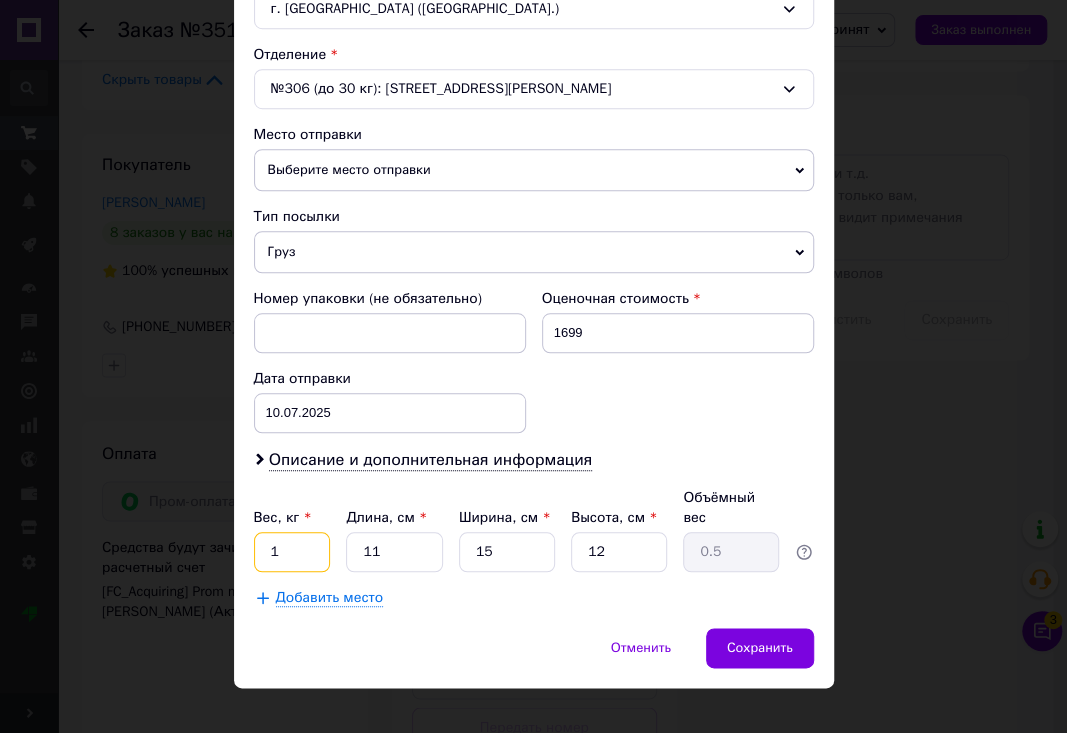 type on "1" 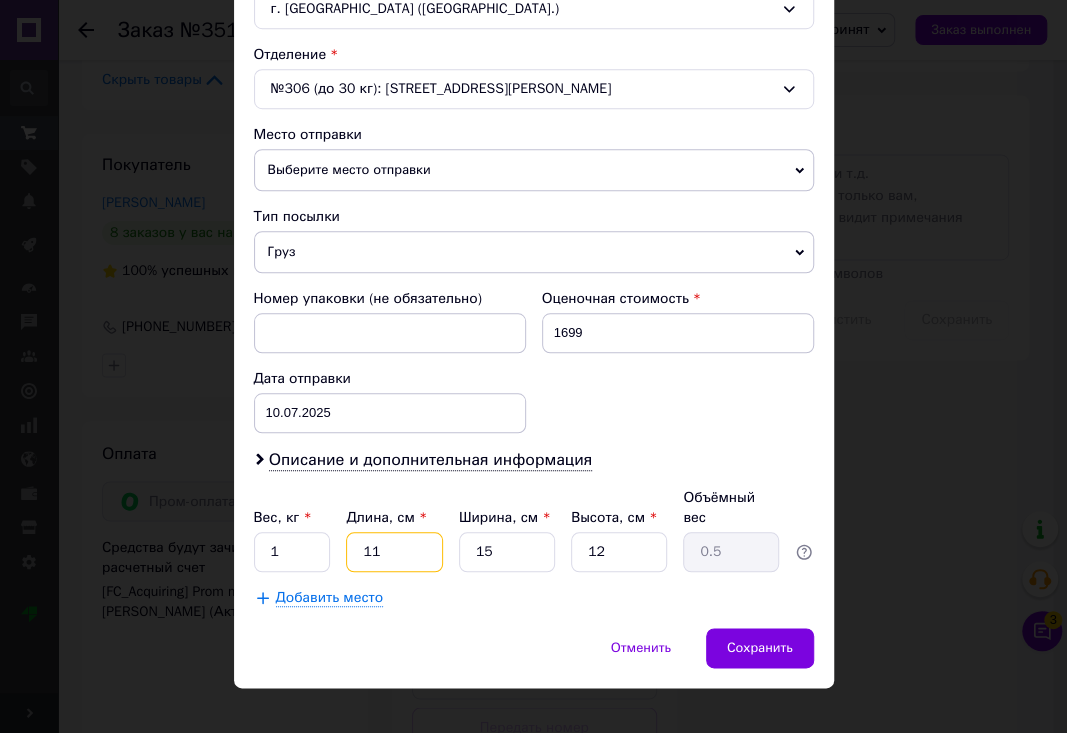 drag, startPoint x: 383, startPoint y: 528, endPoint x: 354, endPoint y: 527, distance: 29.017237 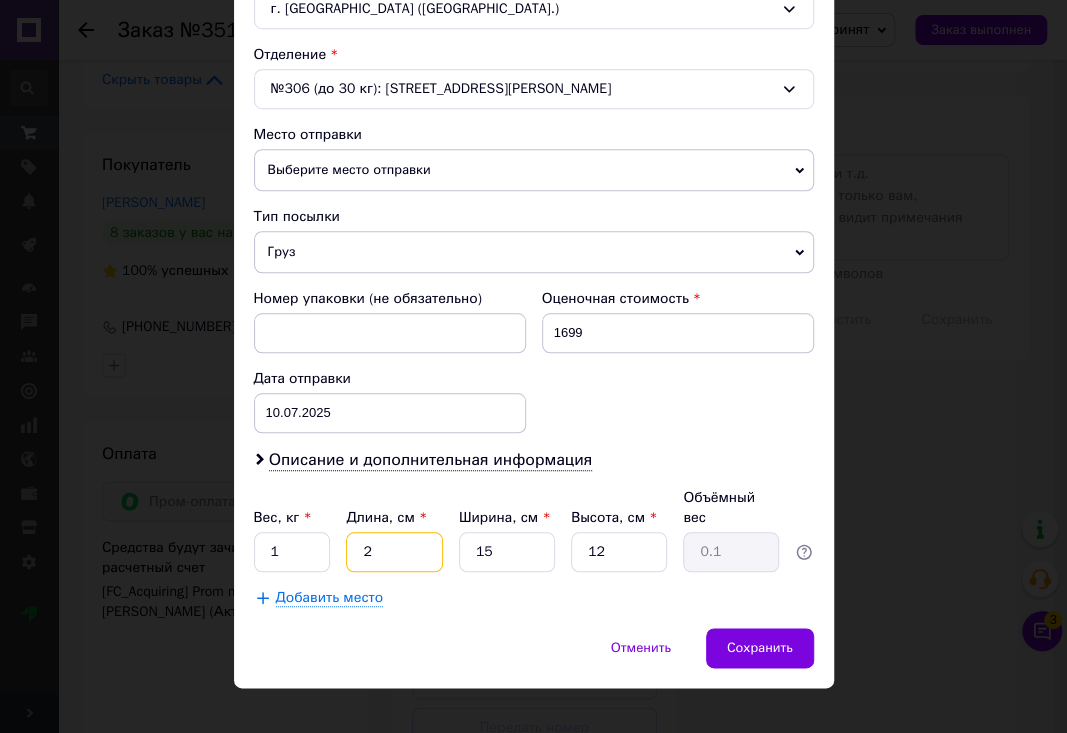 type on "28" 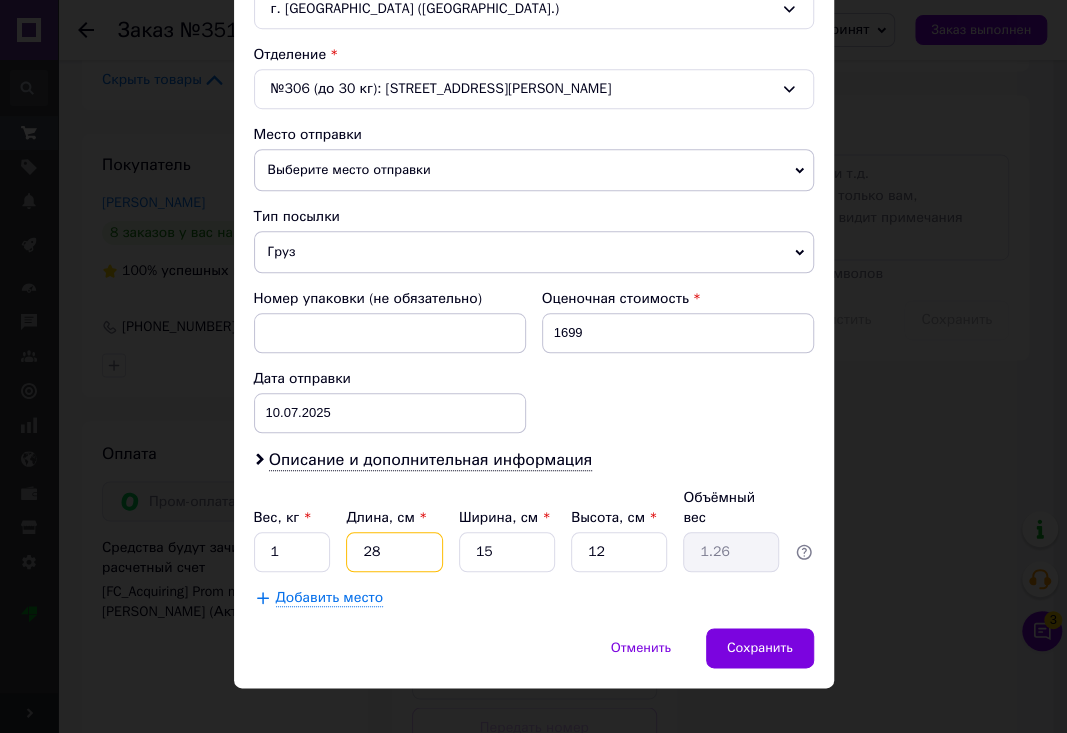 type on "28" 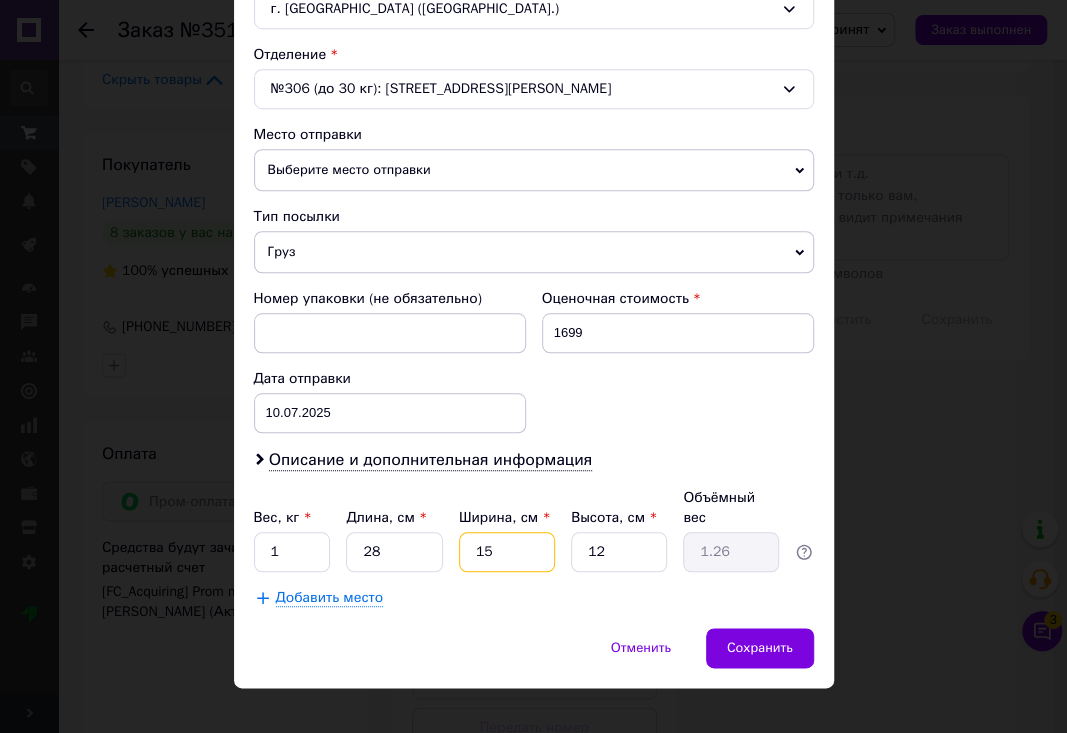 drag, startPoint x: 484, startPoint y: 524, endPoint x: 455, endPoint y: 528, distance: 29.274563 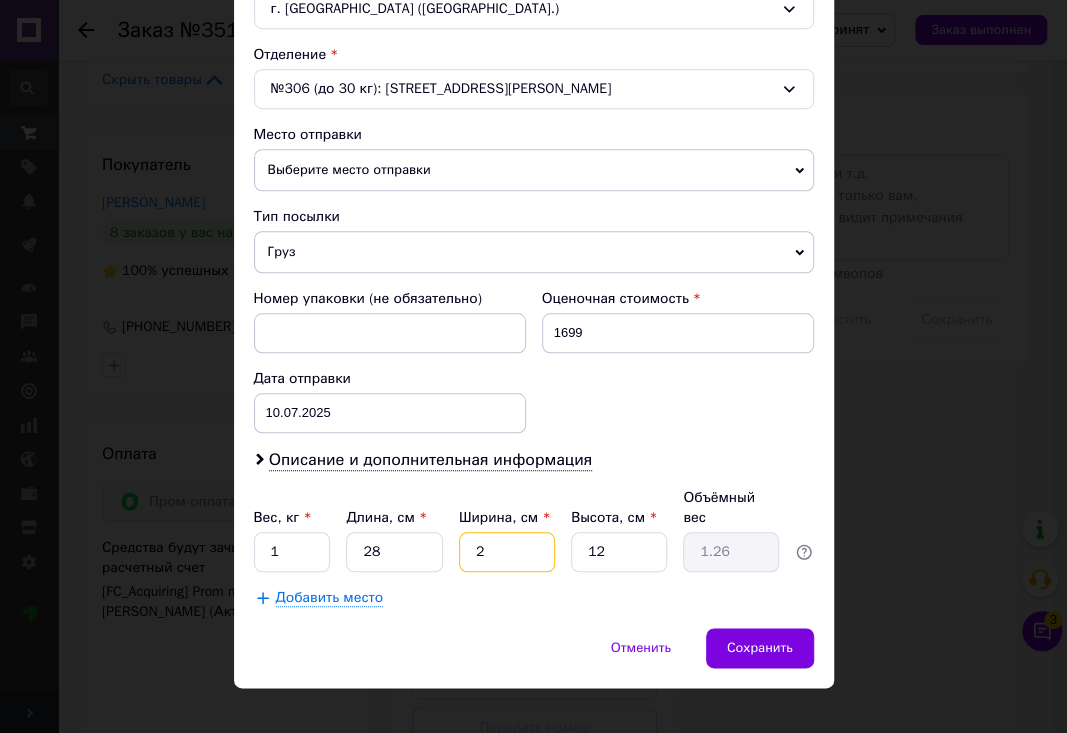 type on "2" 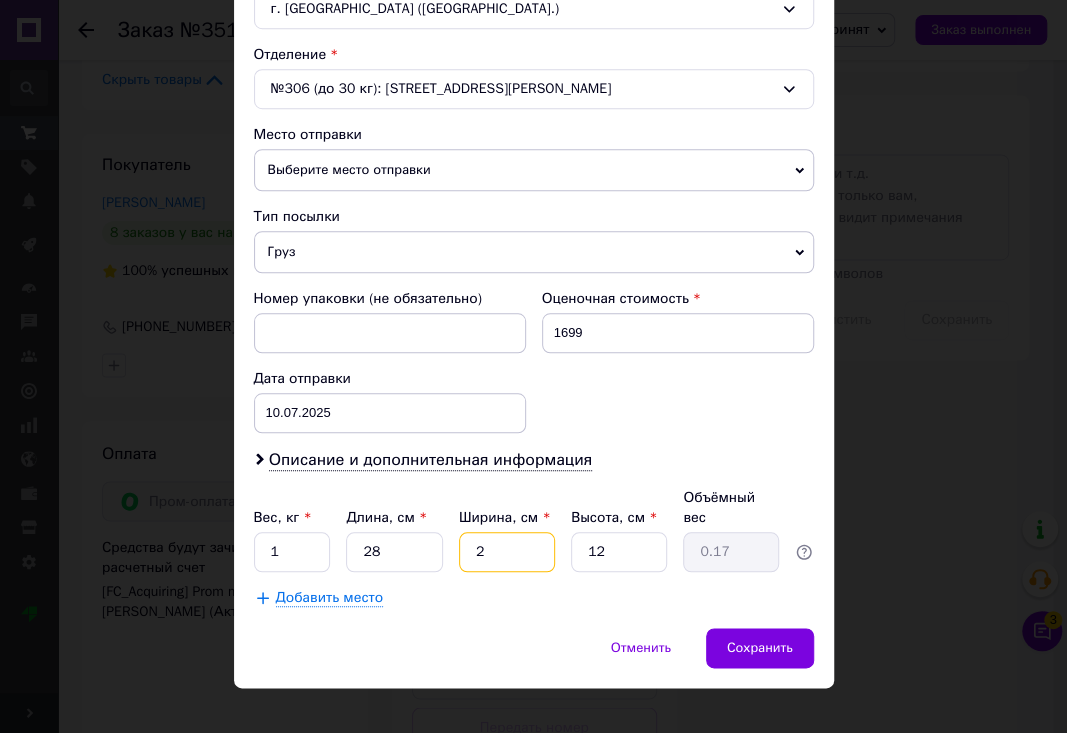 type on "22" 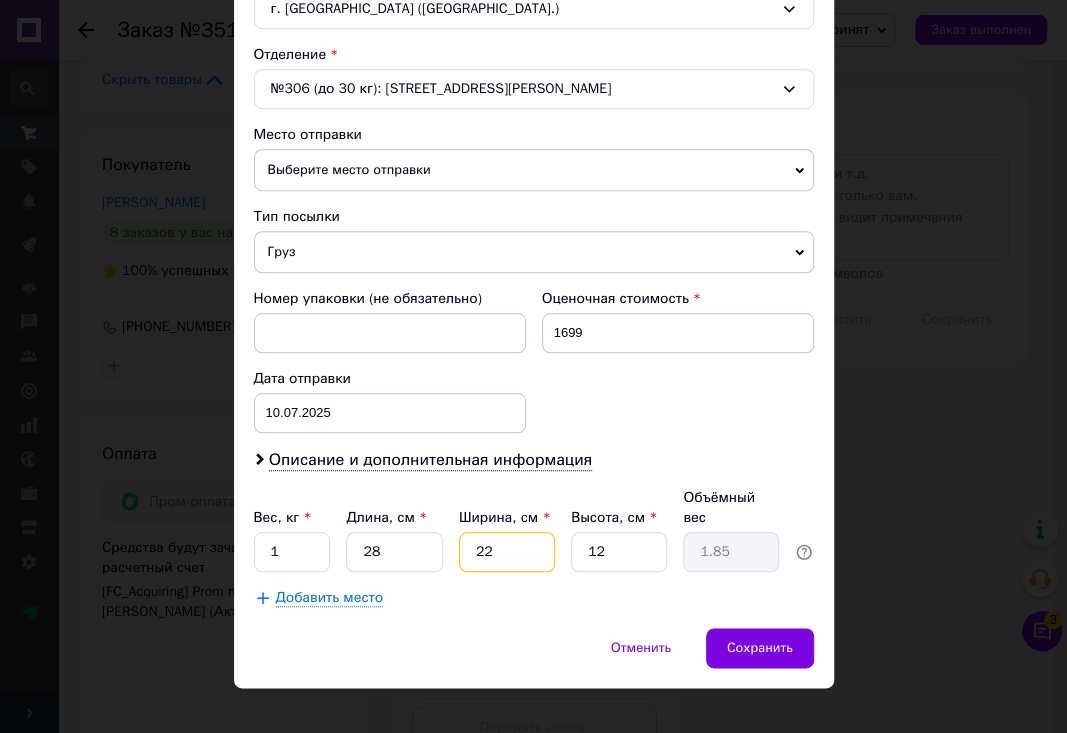 type on "22" 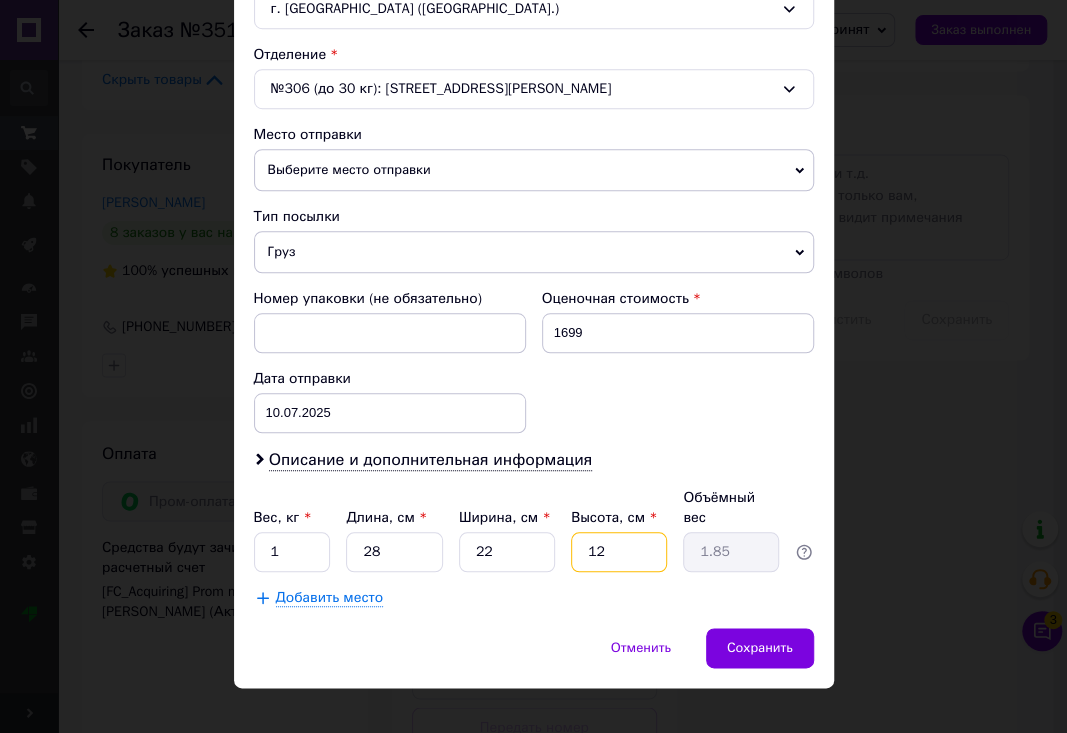 drag, startPoint x: 603, startPoint y: 518, endPoint x: 575, endPoint y: 523, distance: 28.442924 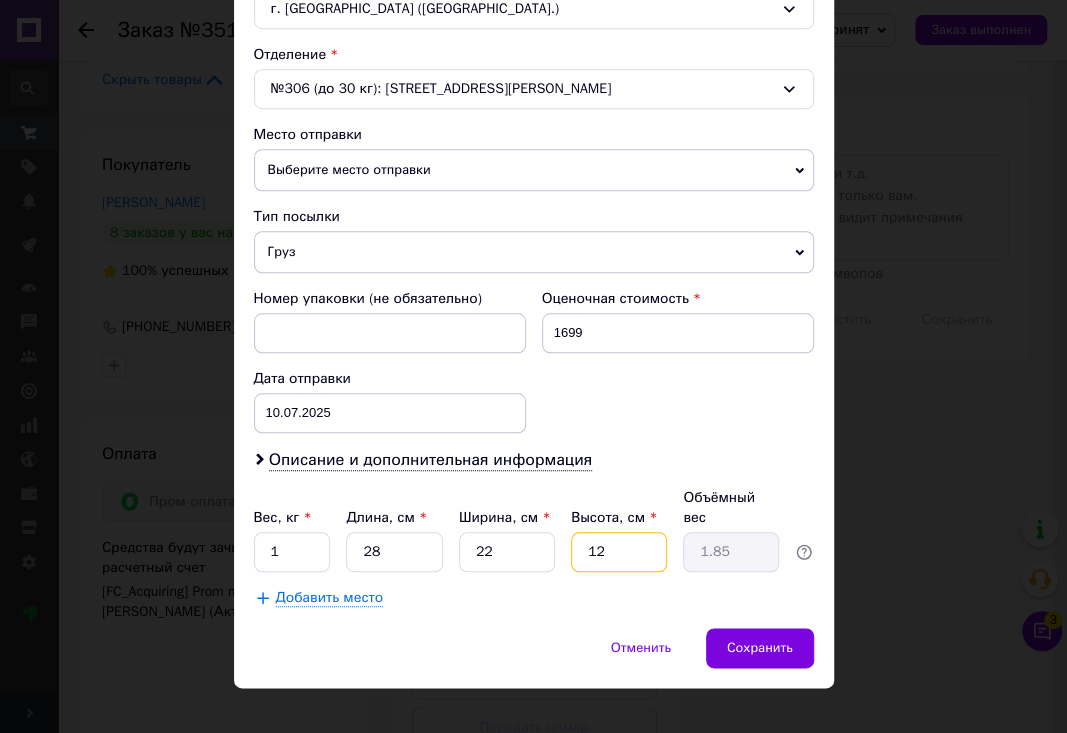 type on "5" 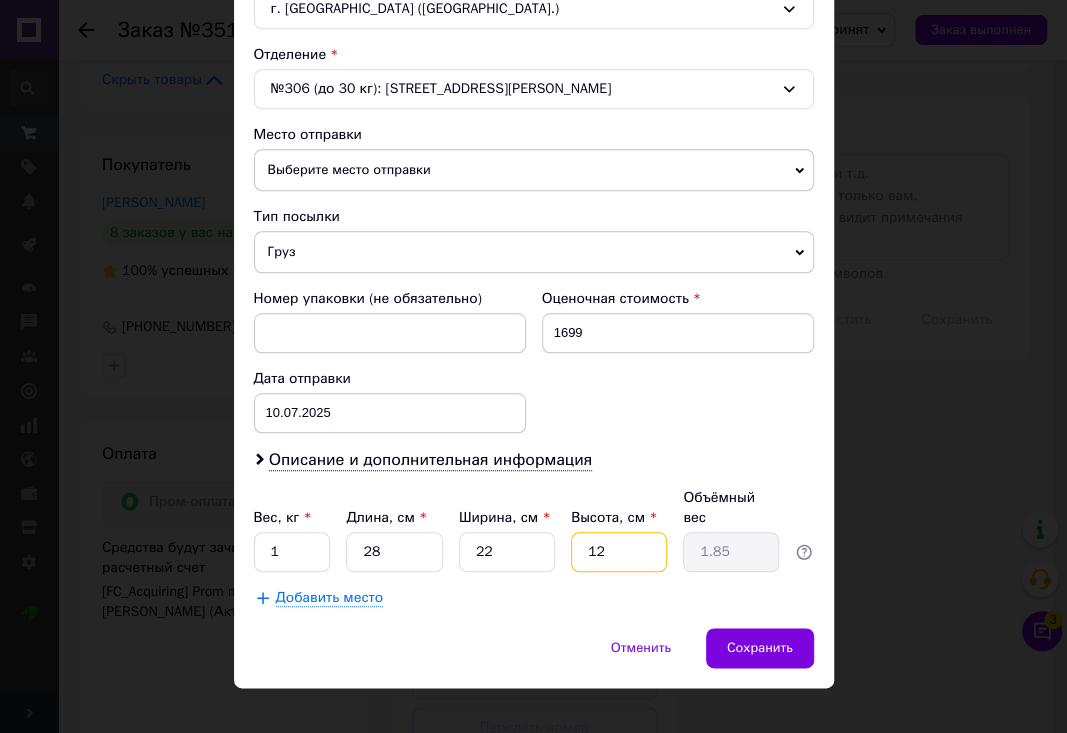 type on "0.77" 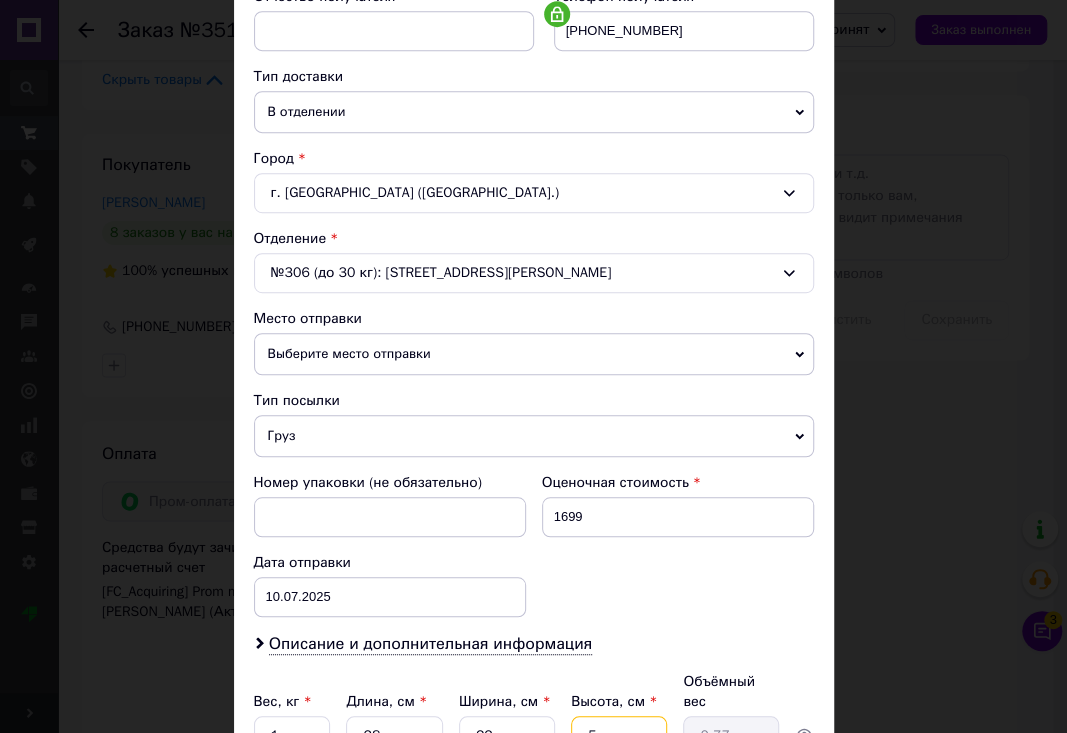 scroll, scrollTop: 440, scrollLeft: 0, axis: vertical 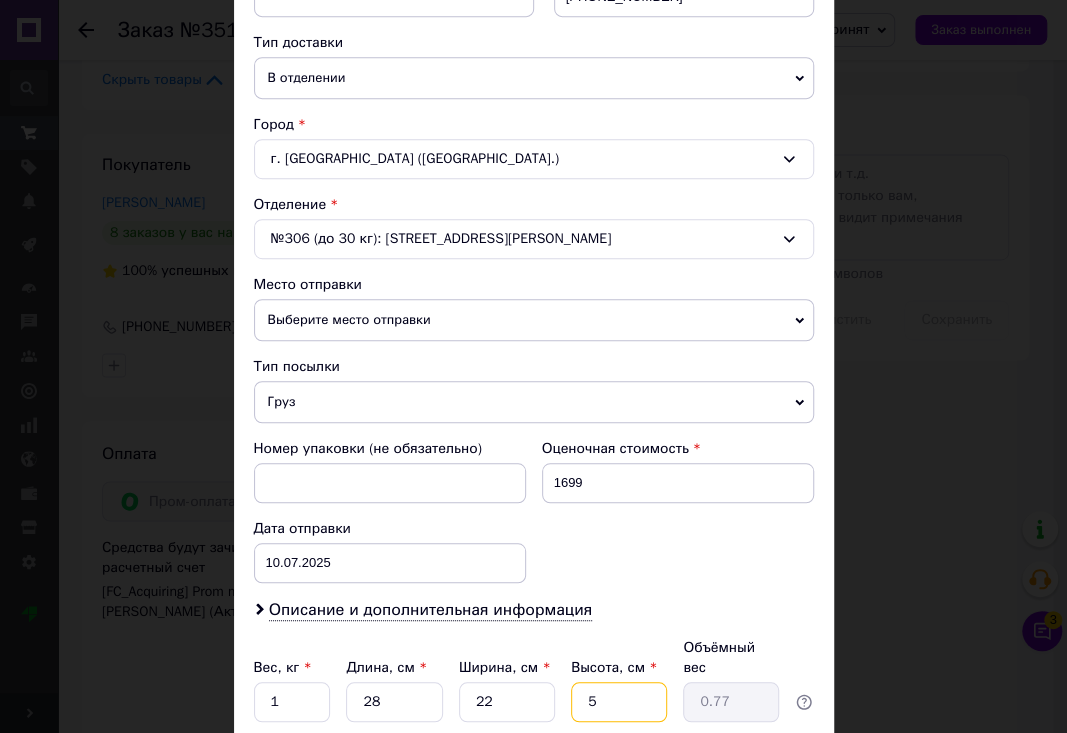 type on "5" 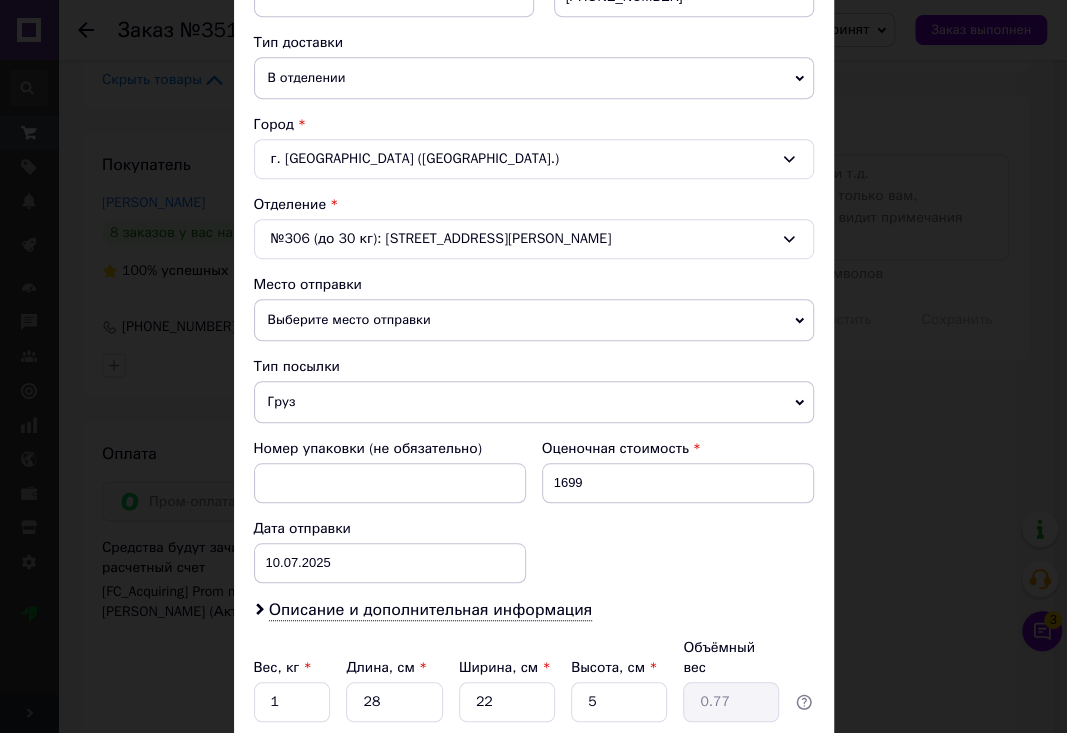 click on "Выберите место отправки" at bounding box center (534, 320) 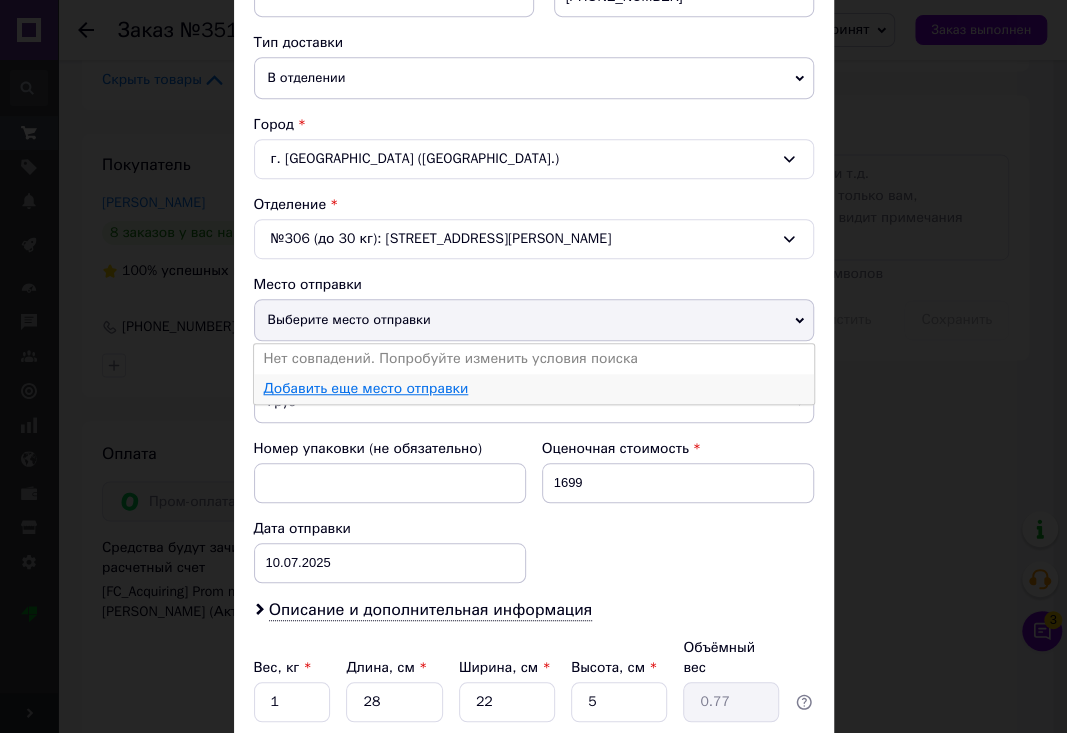 click on "Добавить еще место отправки" at bounding box center (366, 388) 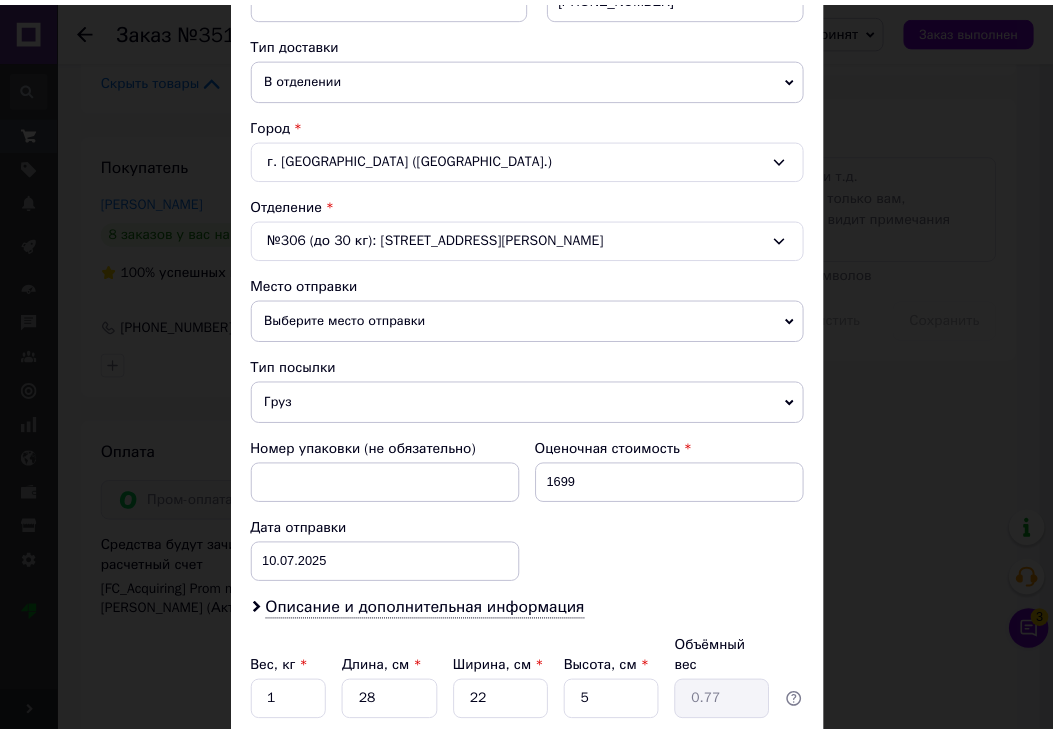 scroll, scrollTop: 0, scrollLeft: 0, axis: both 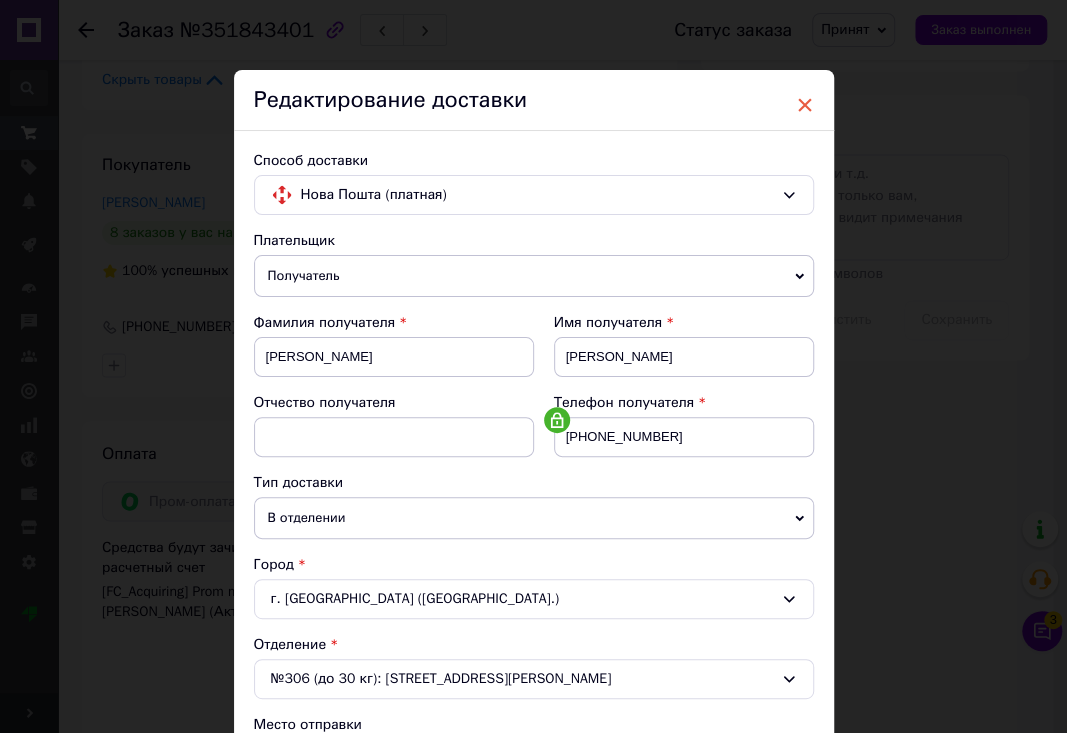 click on "×" at bounding box center (805, 105) 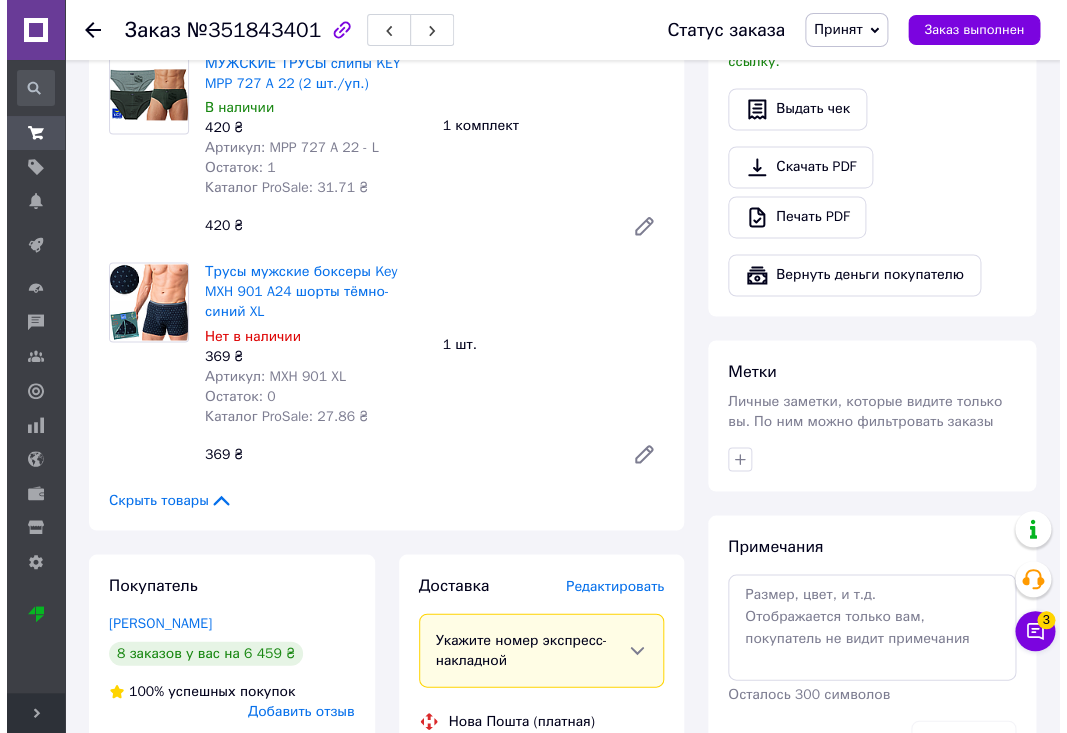 scroll, scrollTop: 945, scrollLeft: 0, axis: vertical 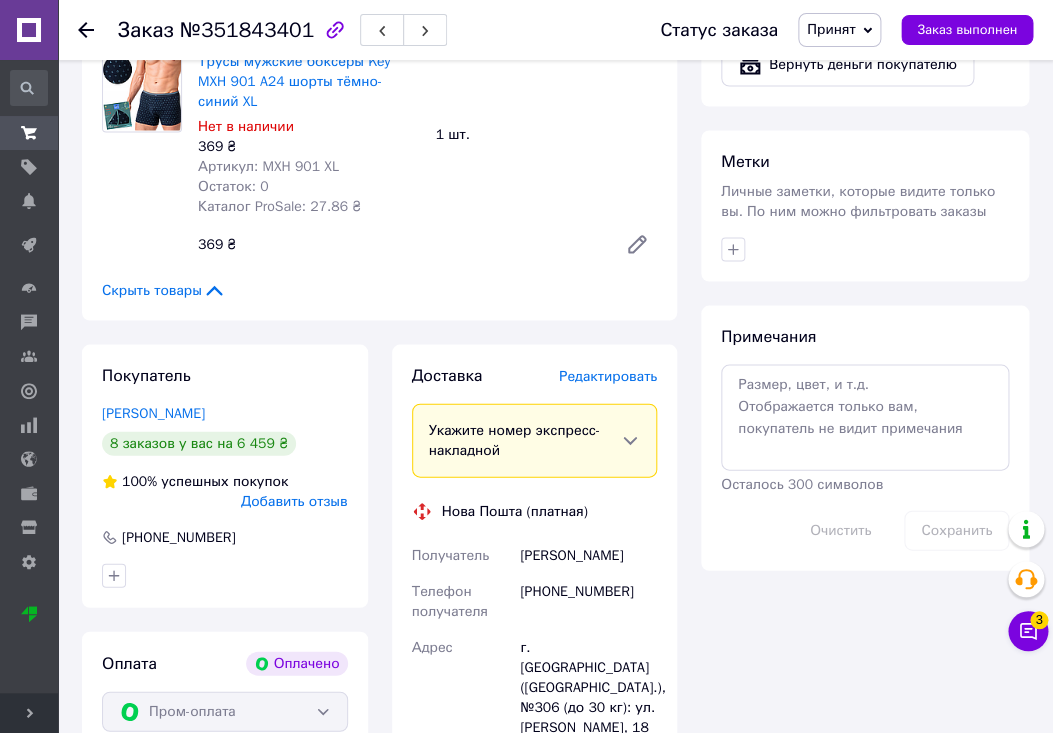 click on "Редактировать" at bounding box center (608, 375) 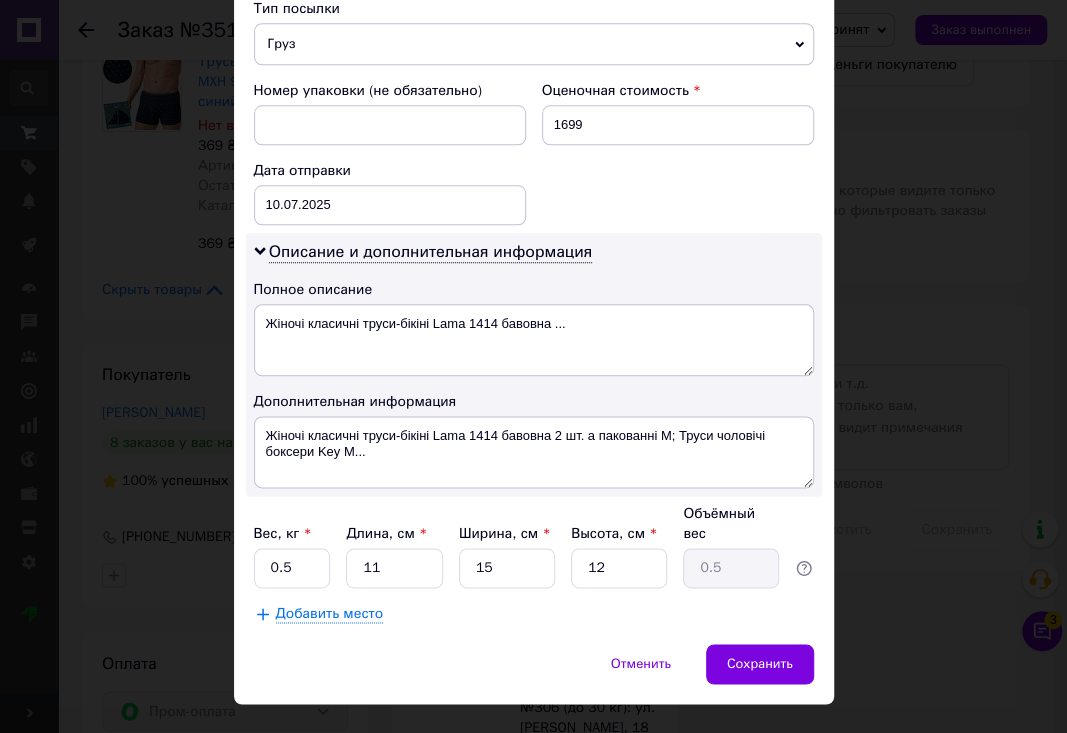 scroll, scrollTop: 842, scrollLeft: 0, axis: vertical 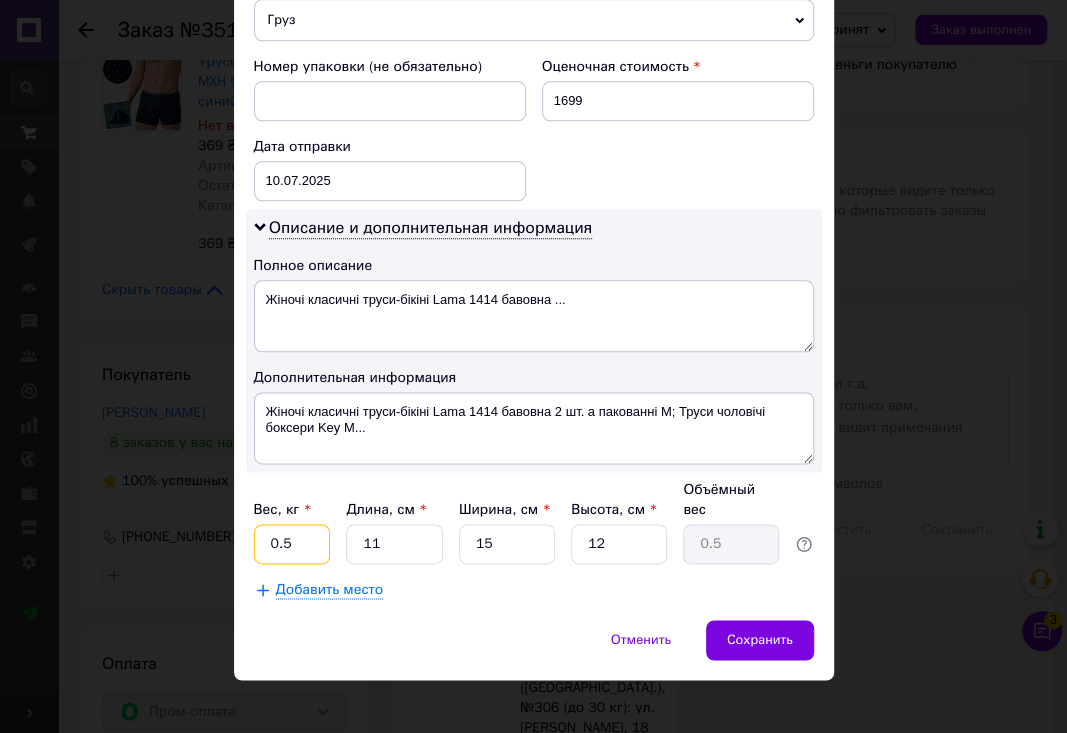 drag, startPoint x: 258, startPoint y: 525, endPoint x: 301, endPoint y: 525, distance: 43 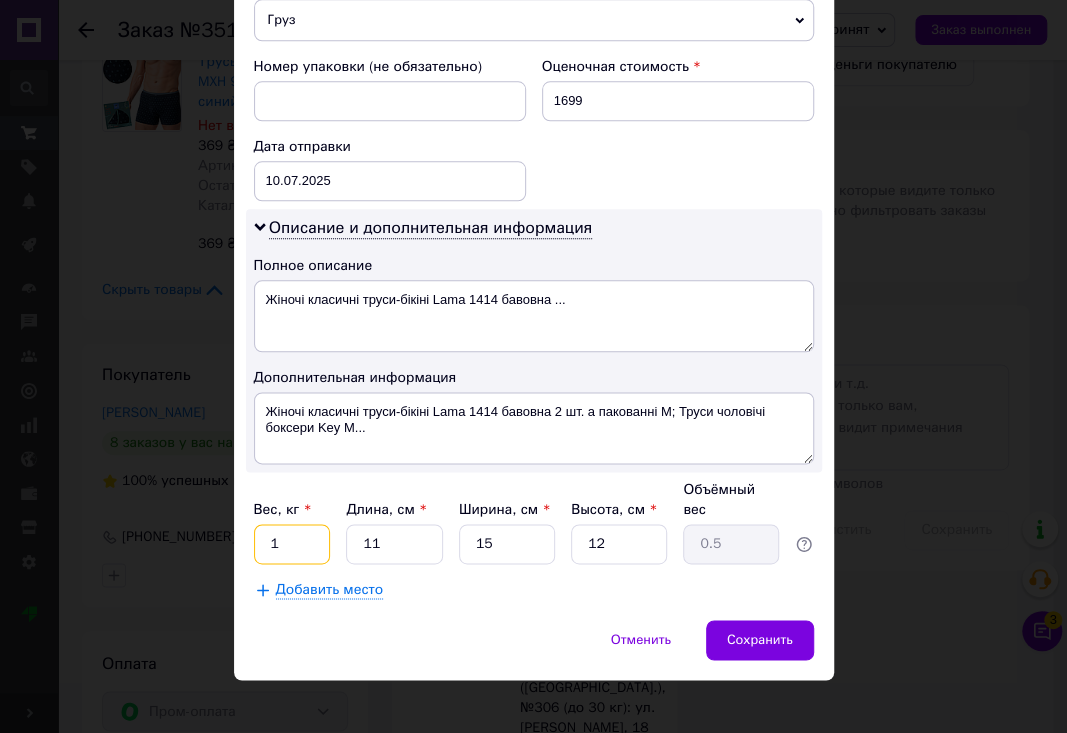 type on "1" 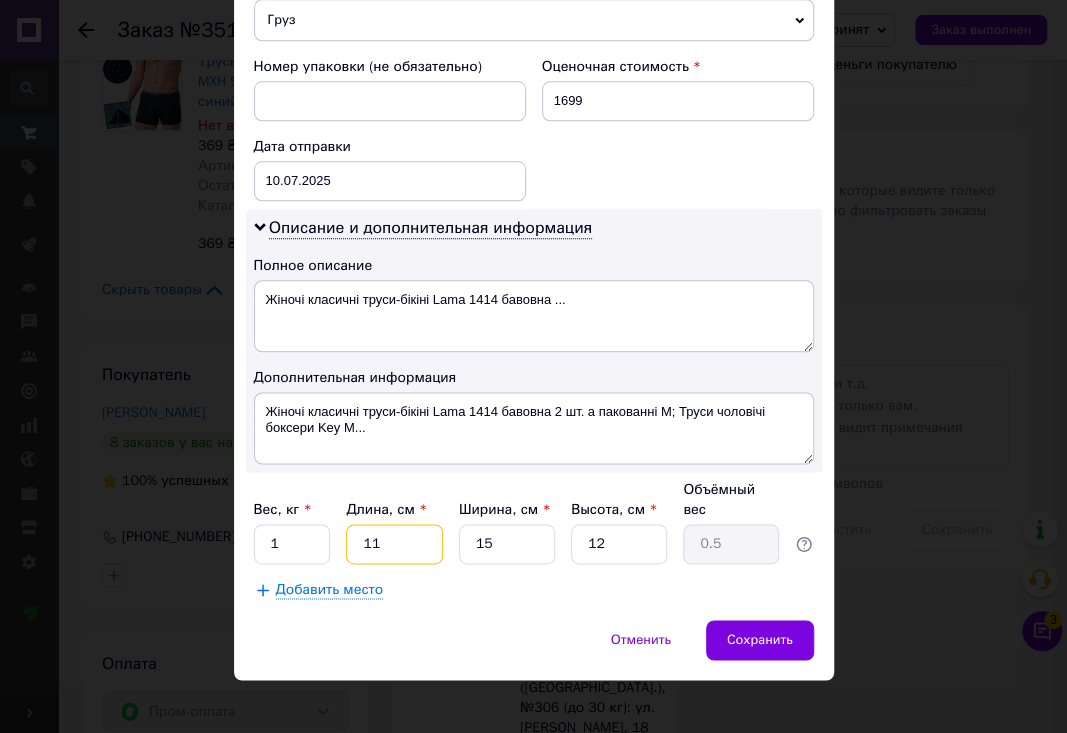 click on "11" at bounding box center [394, 544] 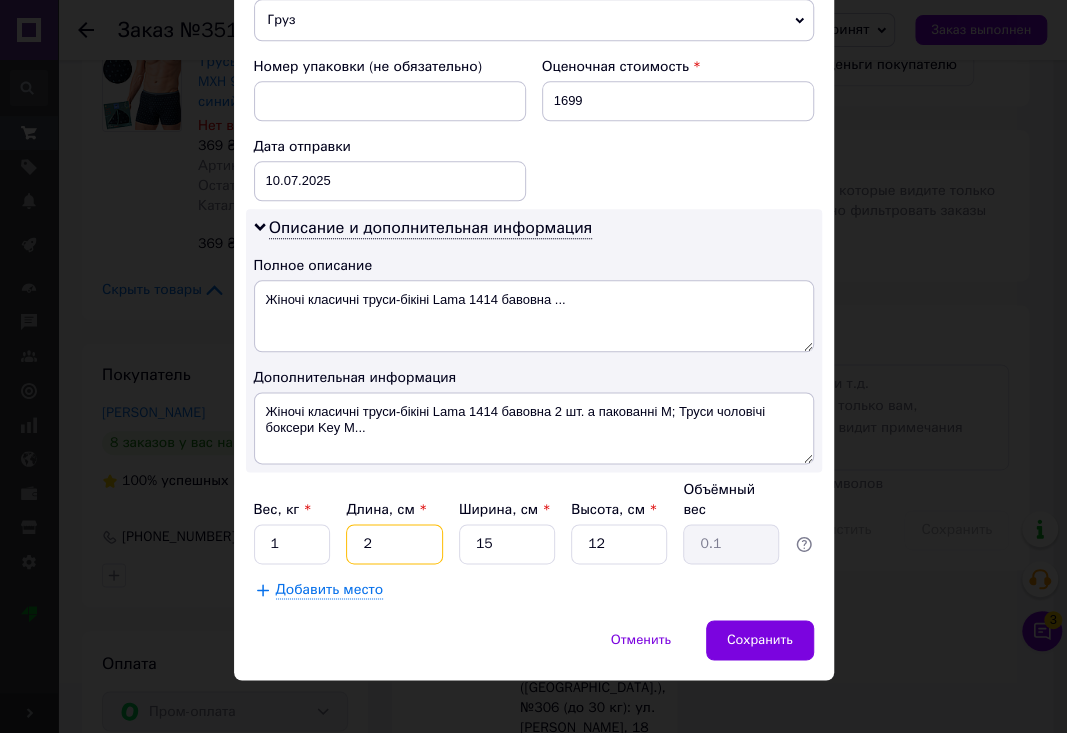 type on "28" 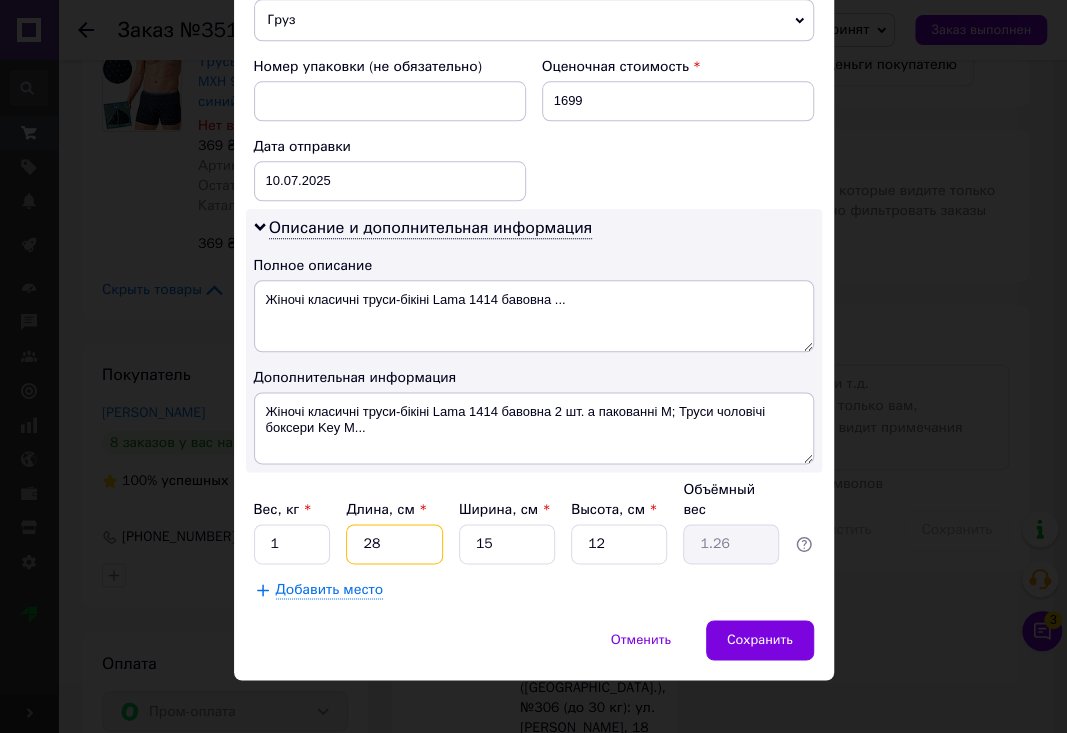 type on "28" 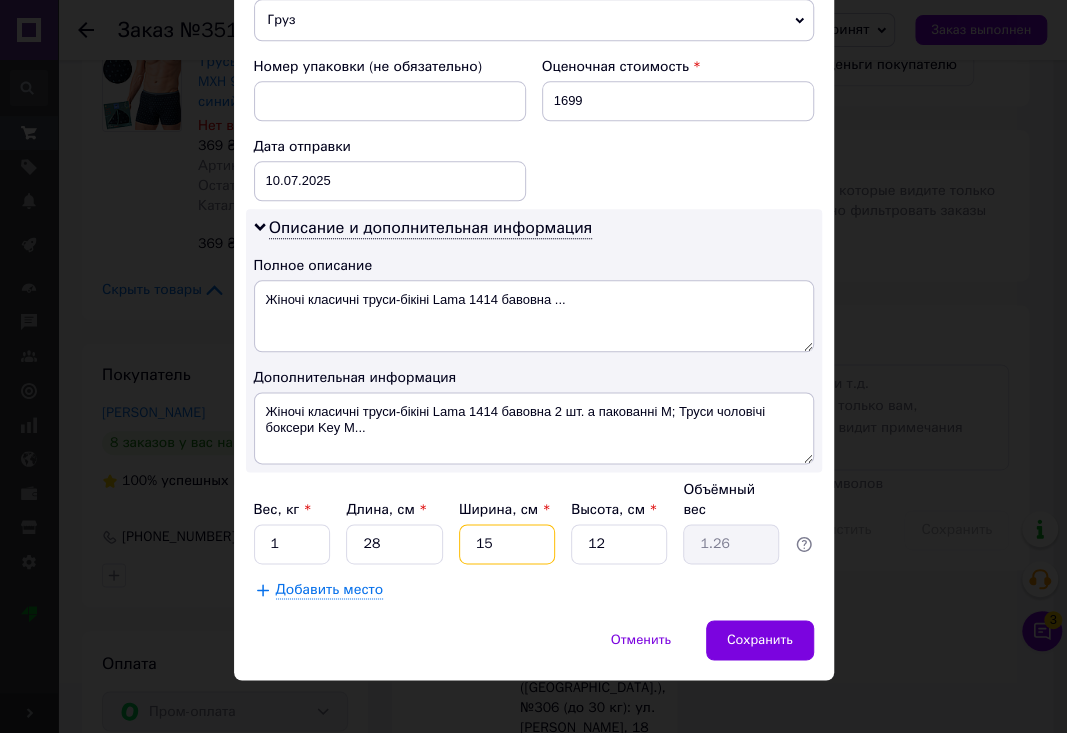 drag, startPoint x: 478, startPoint y: 529, endPoint x: 458, endPoint y: 529, distance: 20 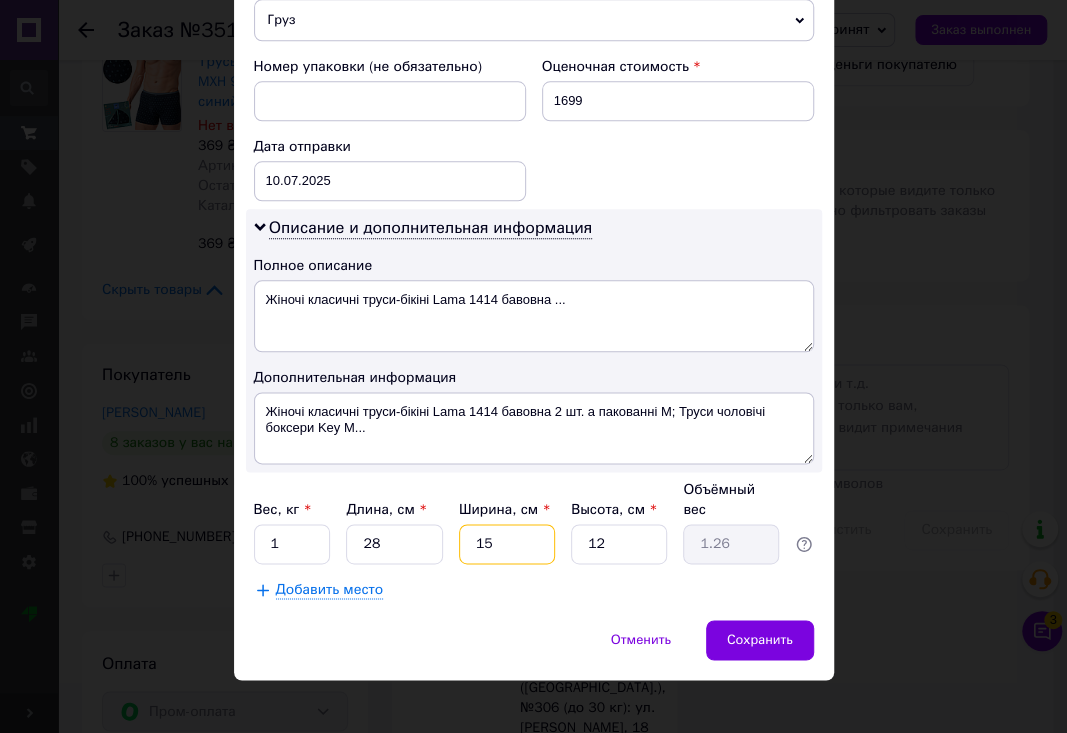 type on "0.17" 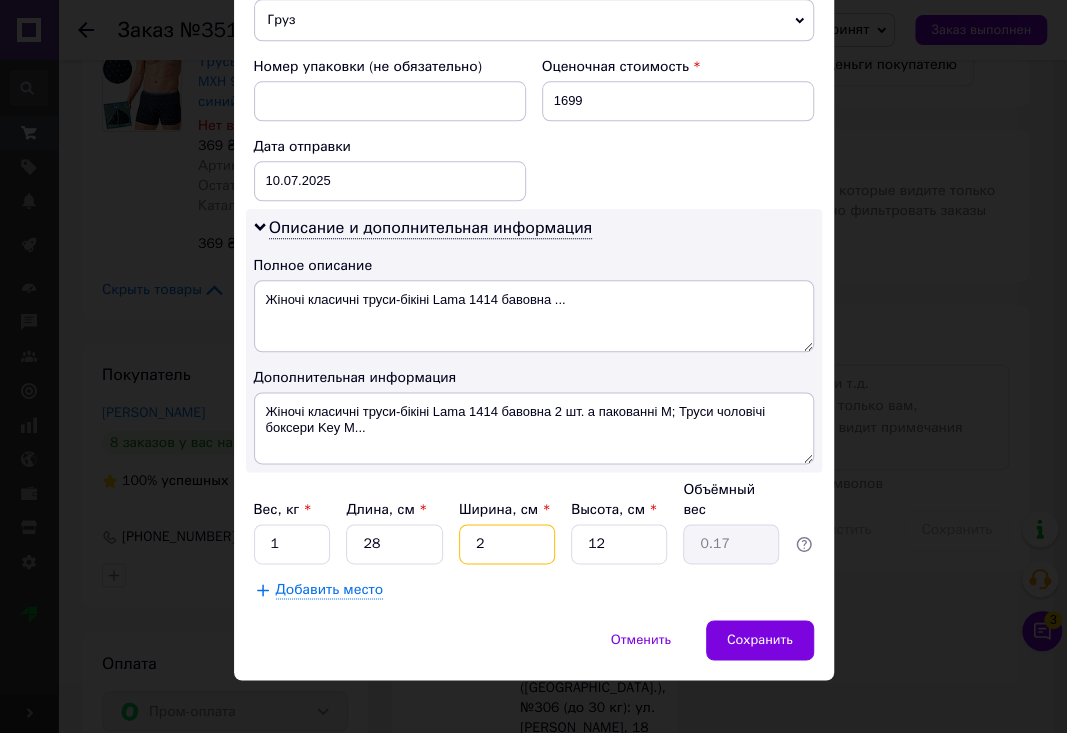 type on "22" 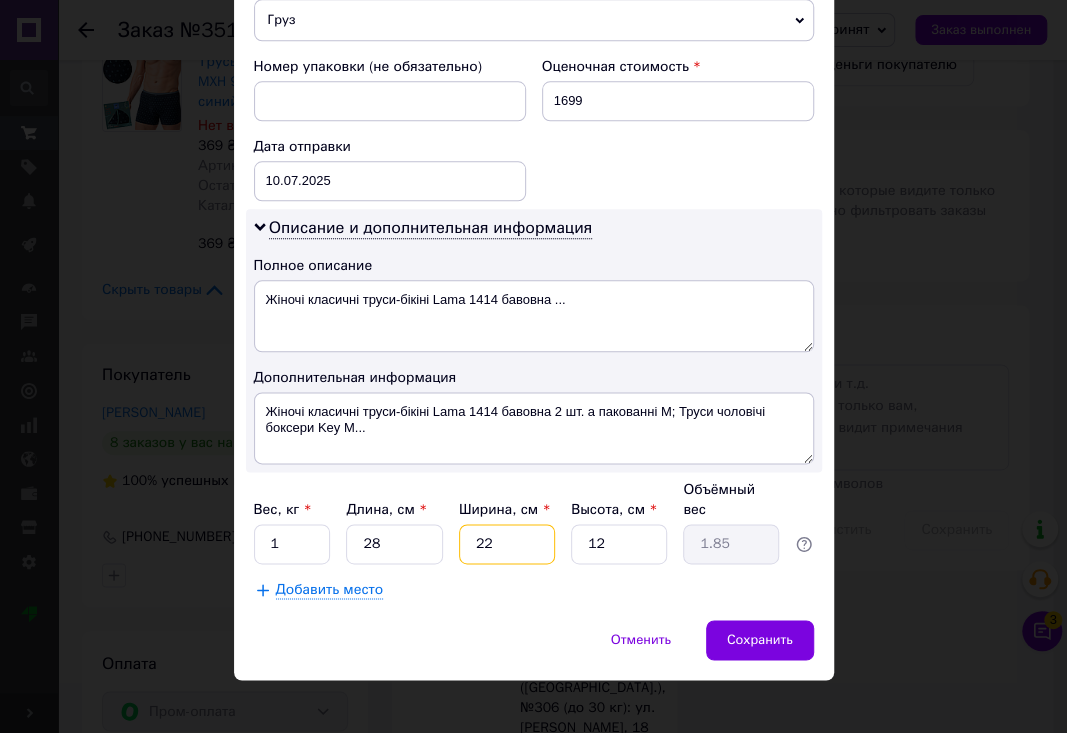 type on "22" 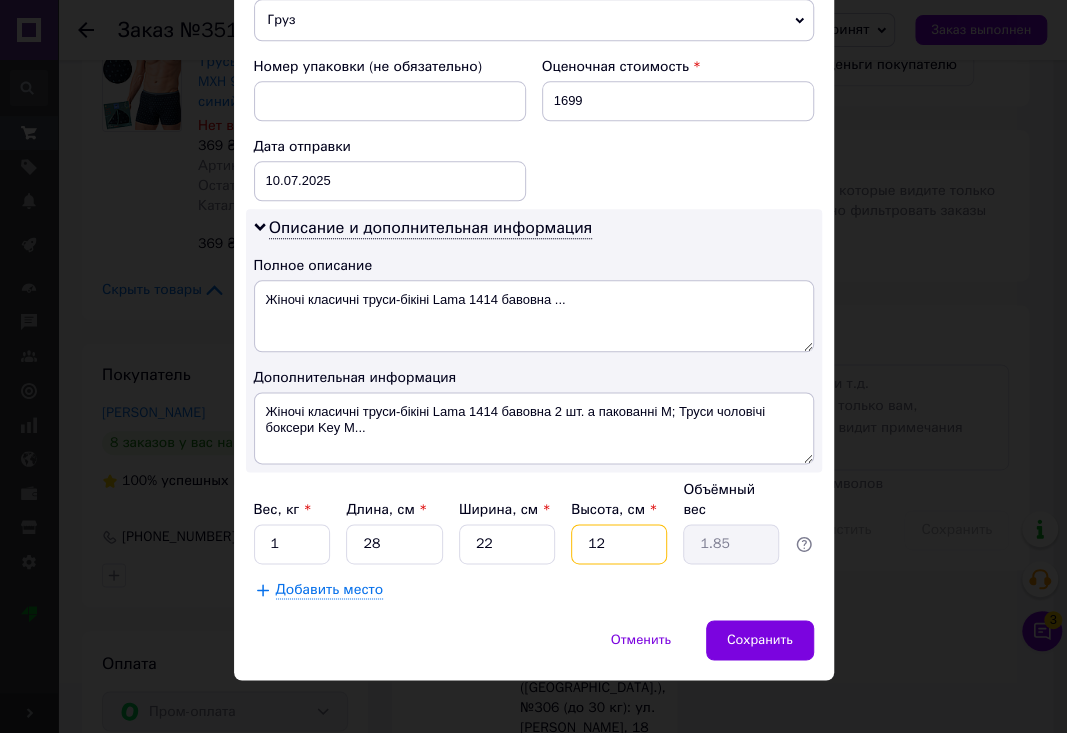 drag, startPoint x: 605, startPoint y: 525, endPoint x: 582, endPoint y: 527, distance: 23.086792 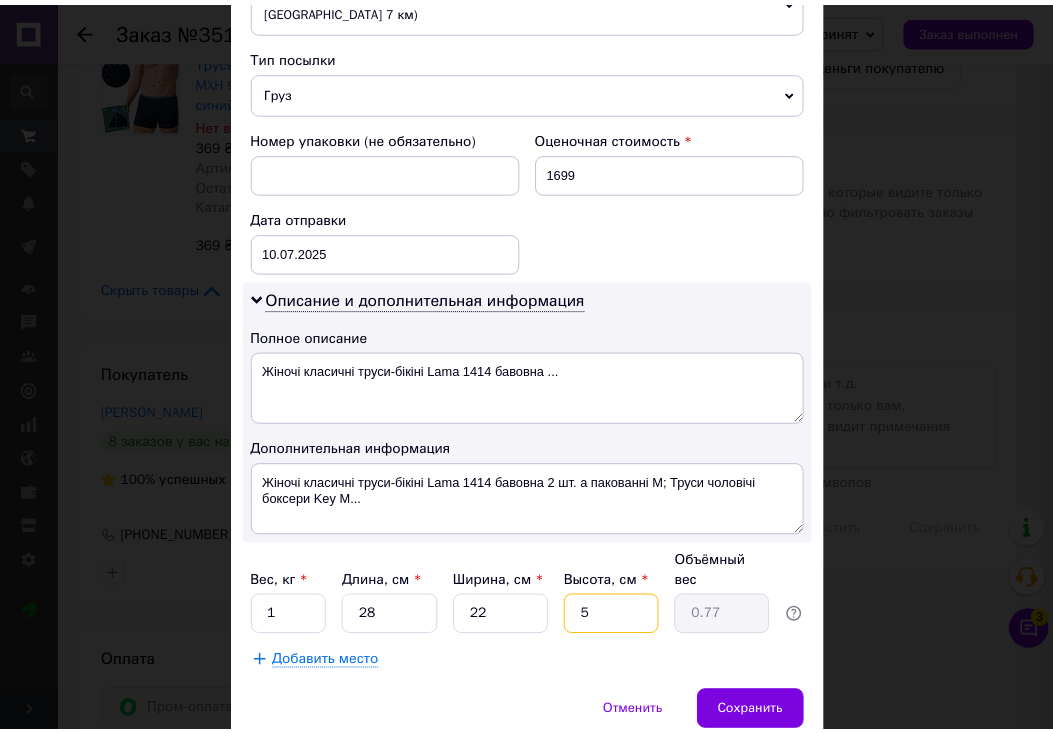 scroll, scrollTop: 842, scrollLeft: 0, axis: vertical 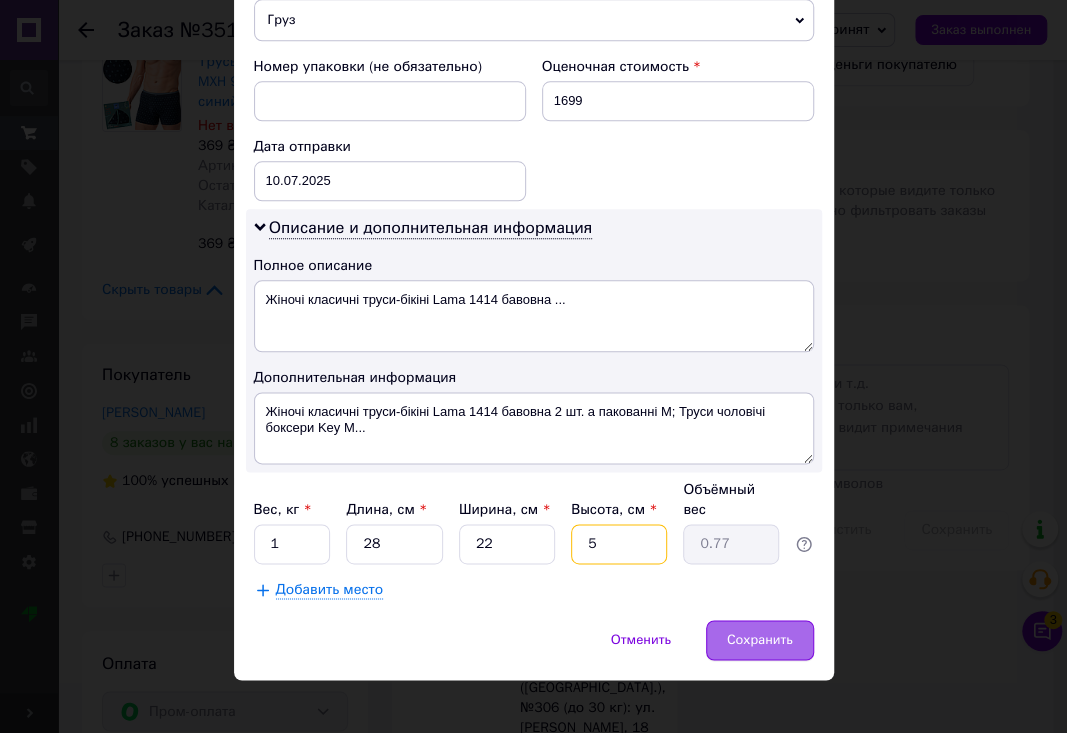 type on "5" 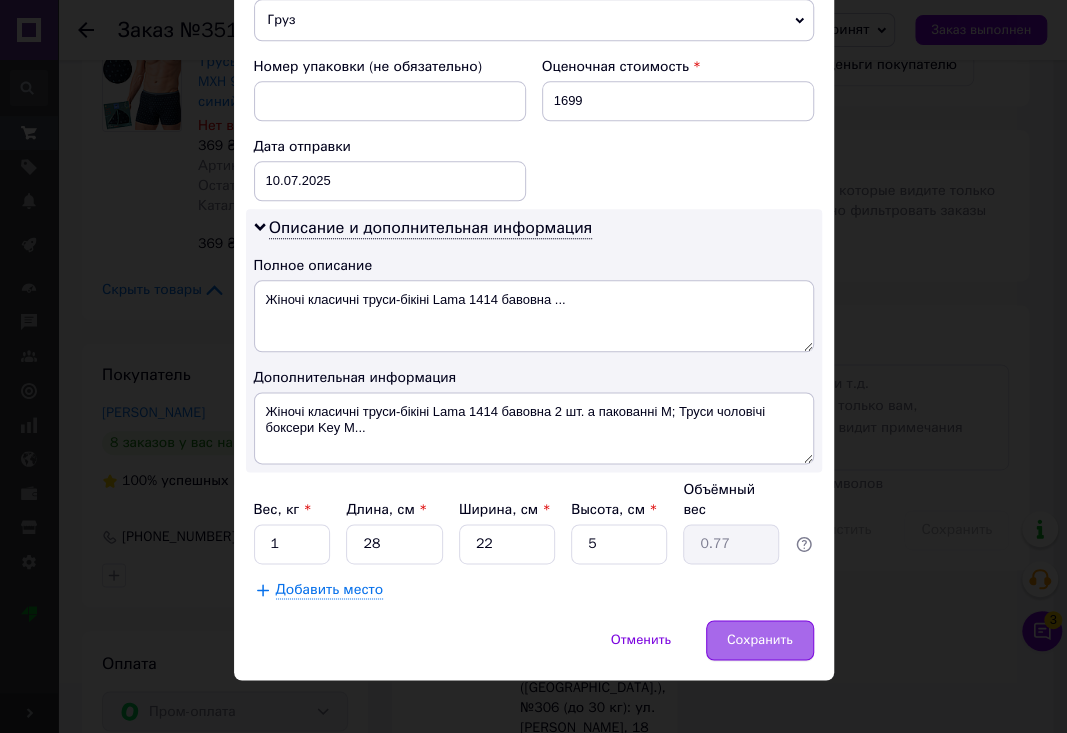 click on "Сохранить" at bounding box center (760, 640) 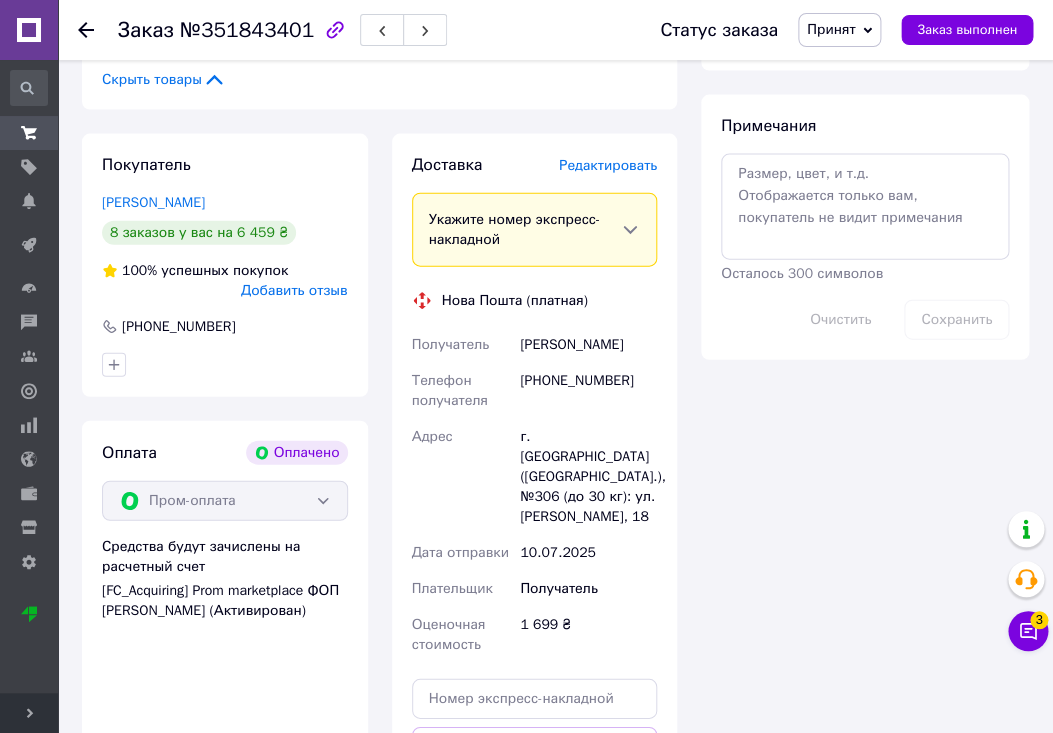 scroll, scrollTop: 1260, scrollLeft: 0, axis: vertical 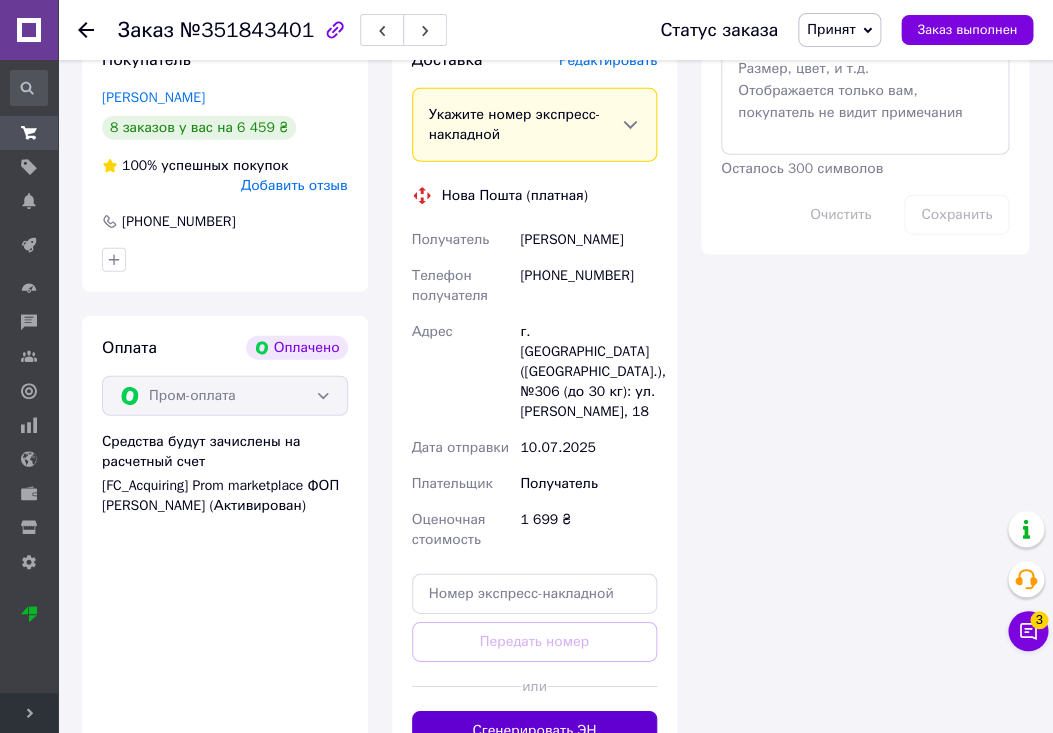 click on "Сгенерировать ЭН" at bounding box center [535, 731] 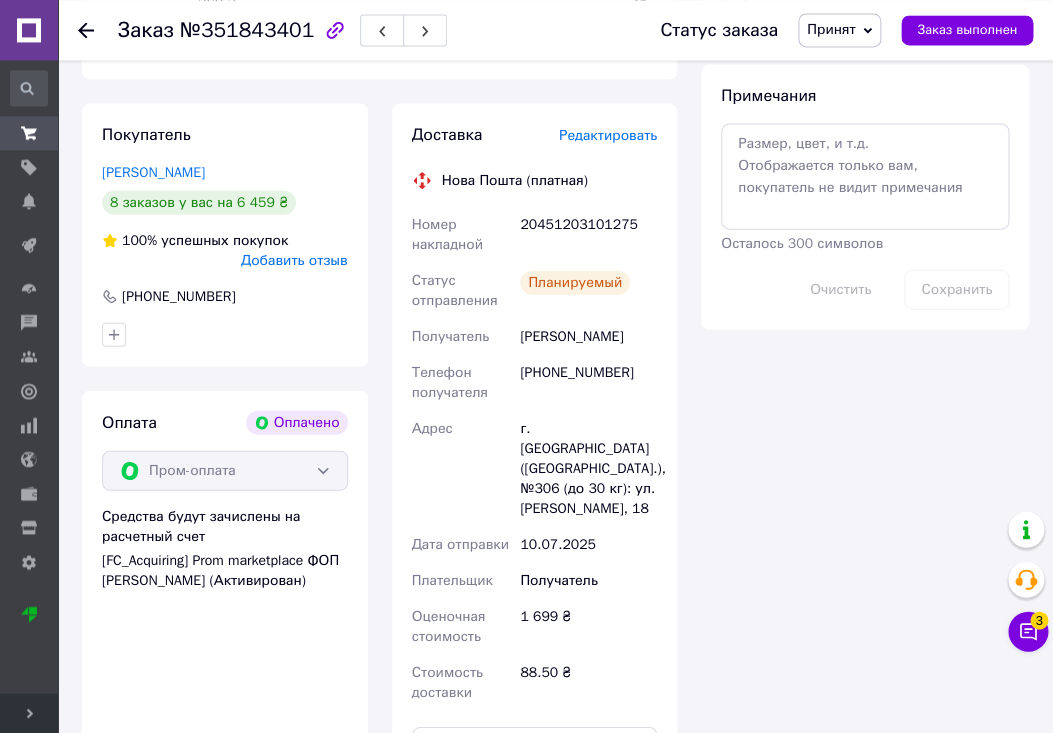 scroll, scrollTop: 1155, scrollLeft: 0, axis: vertical 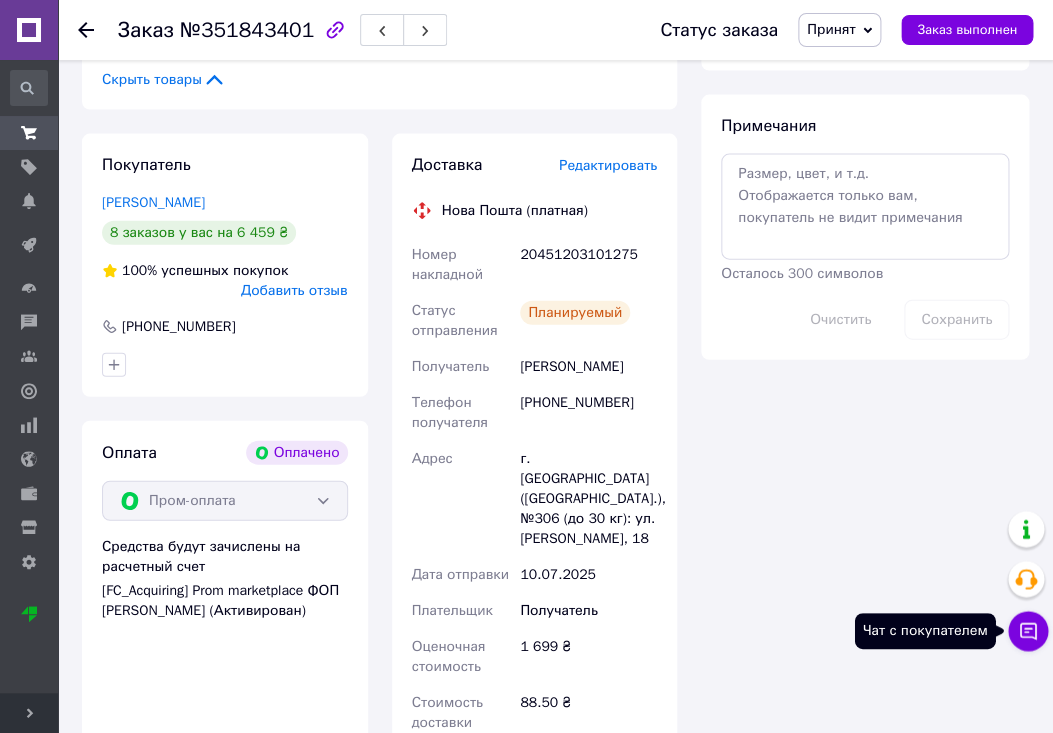 click 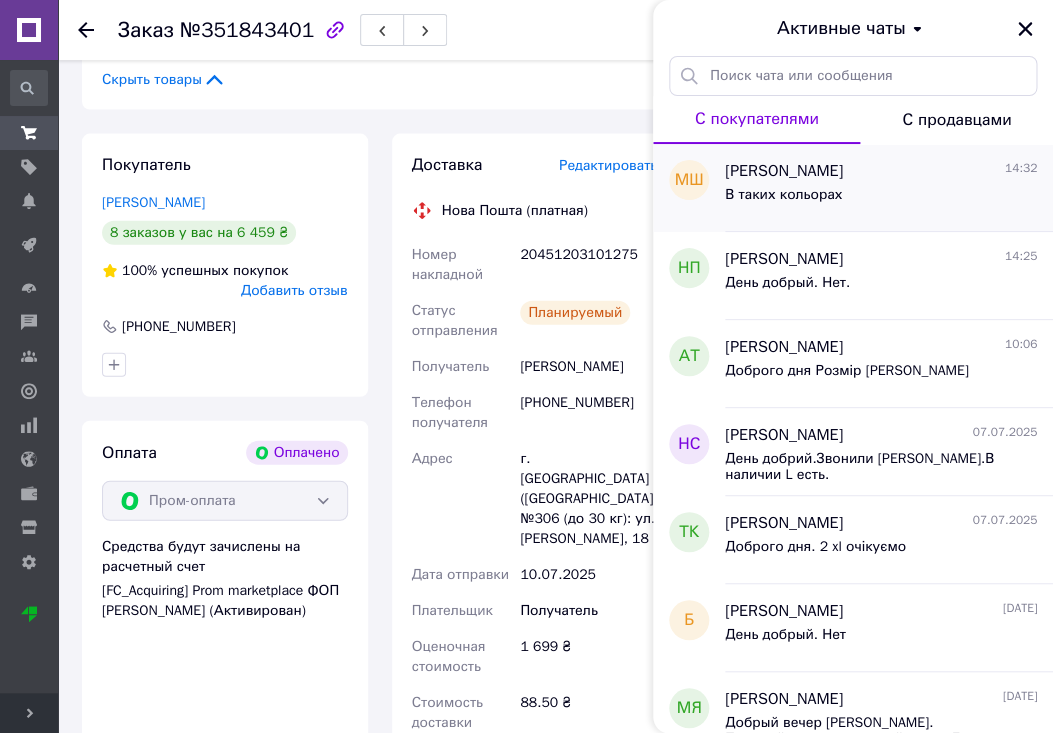 click on "В таких кольорах" at bounding box center [881, 199] 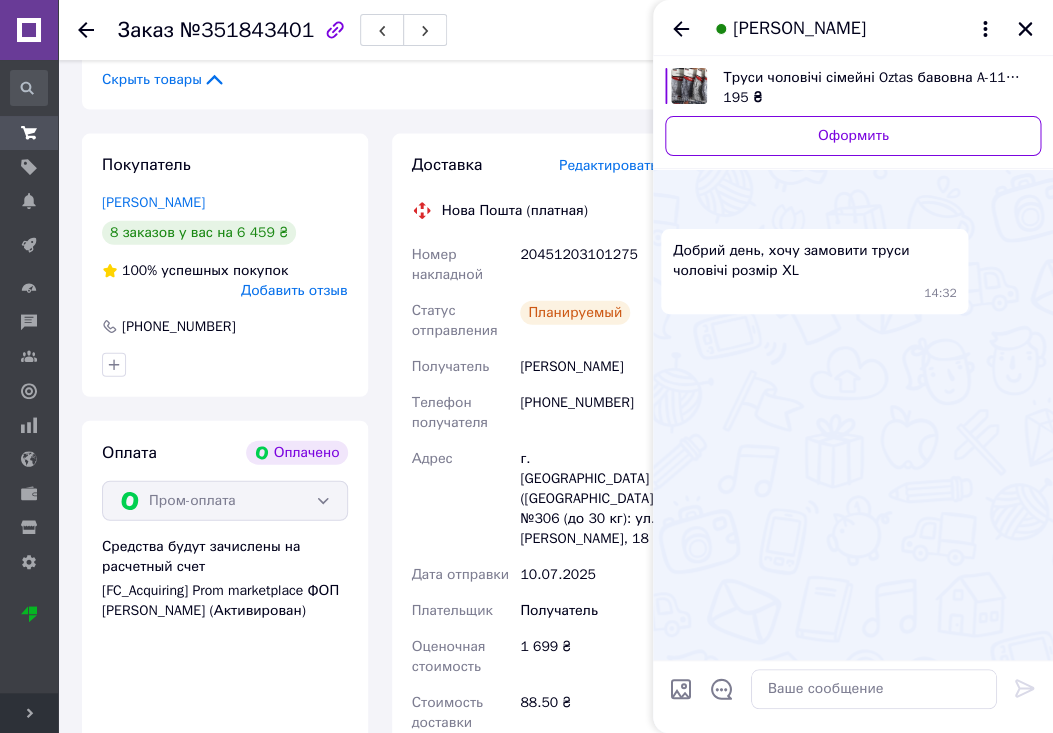 scroll, scrollTop: 280, scrollLeft: 0, axis: vertical 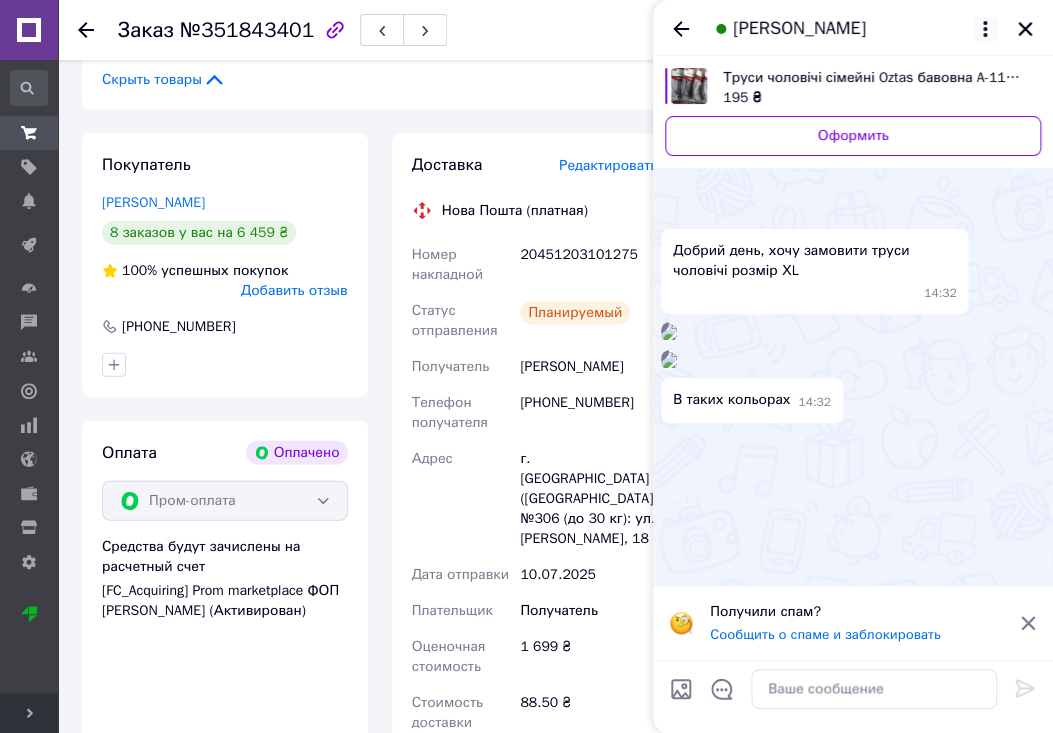 click 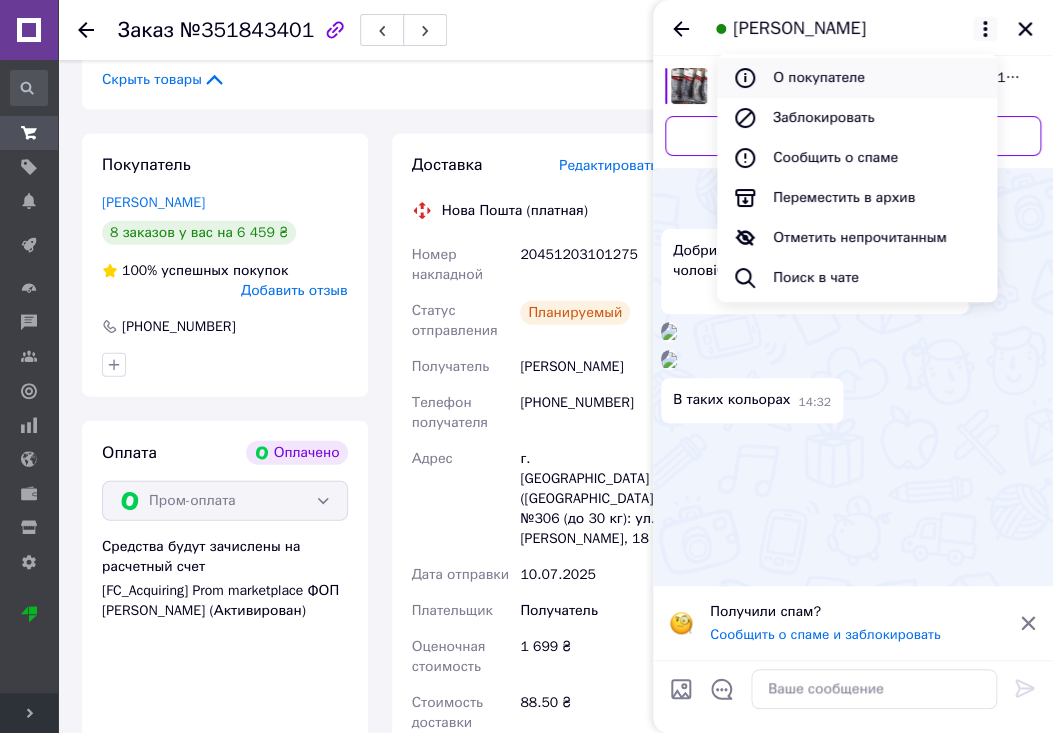 click on "О покупателе" at bounding box center [857, 78] 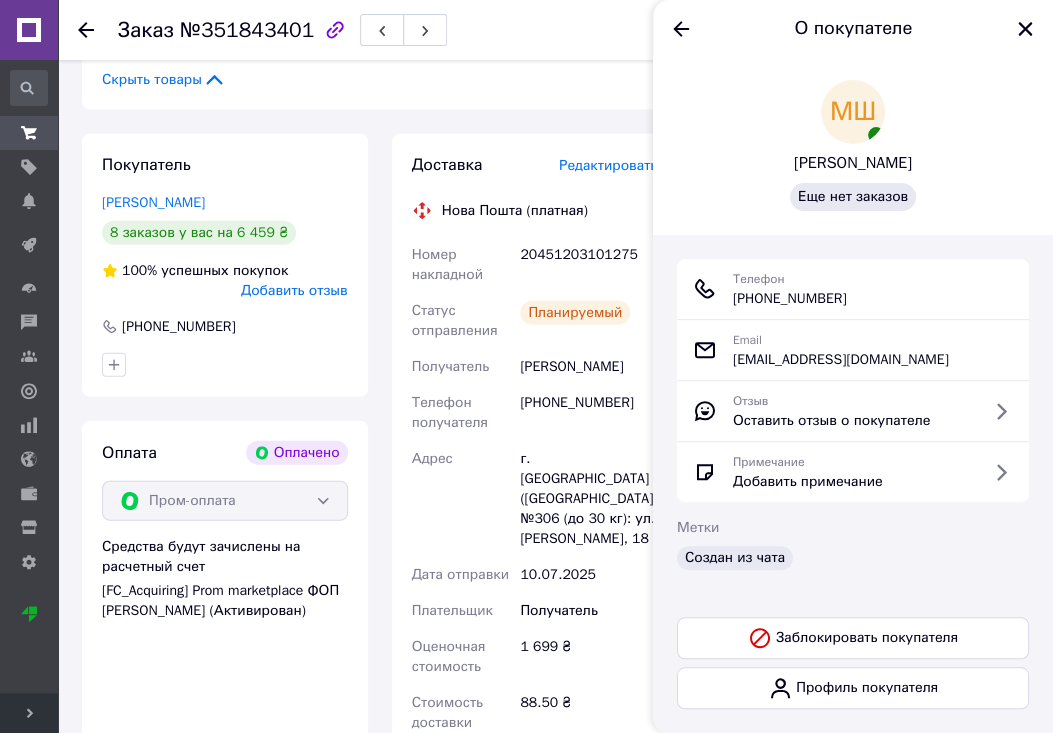 scroll, scrollTop: 3, scrollLeft: 0, axis: vertical 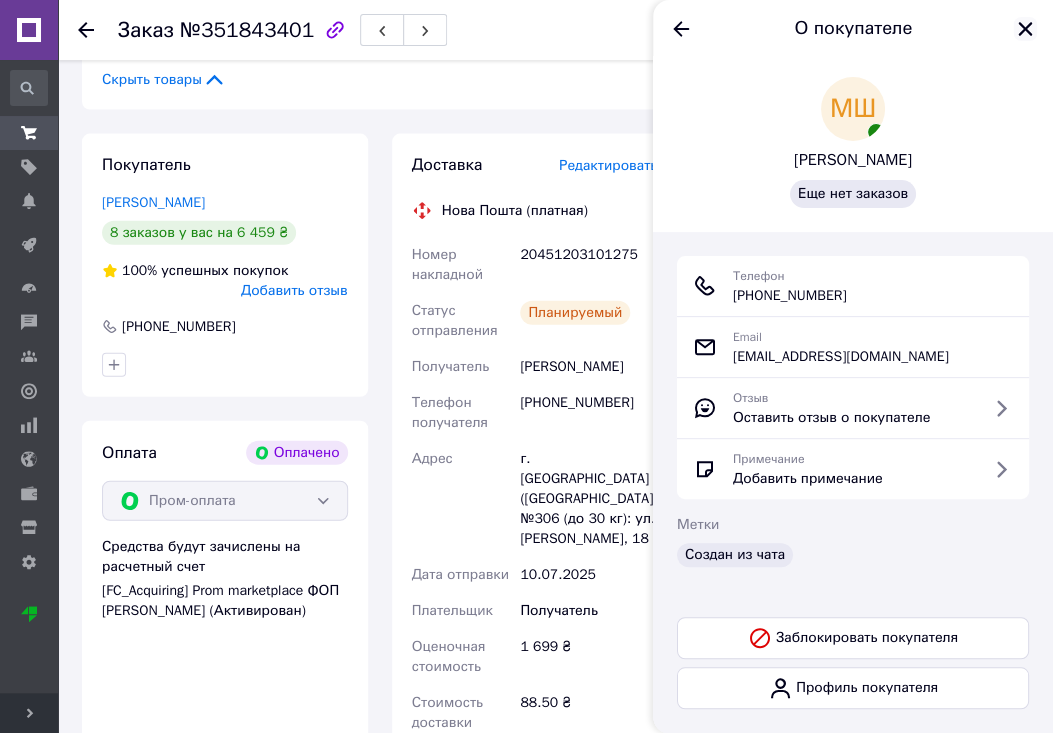 click 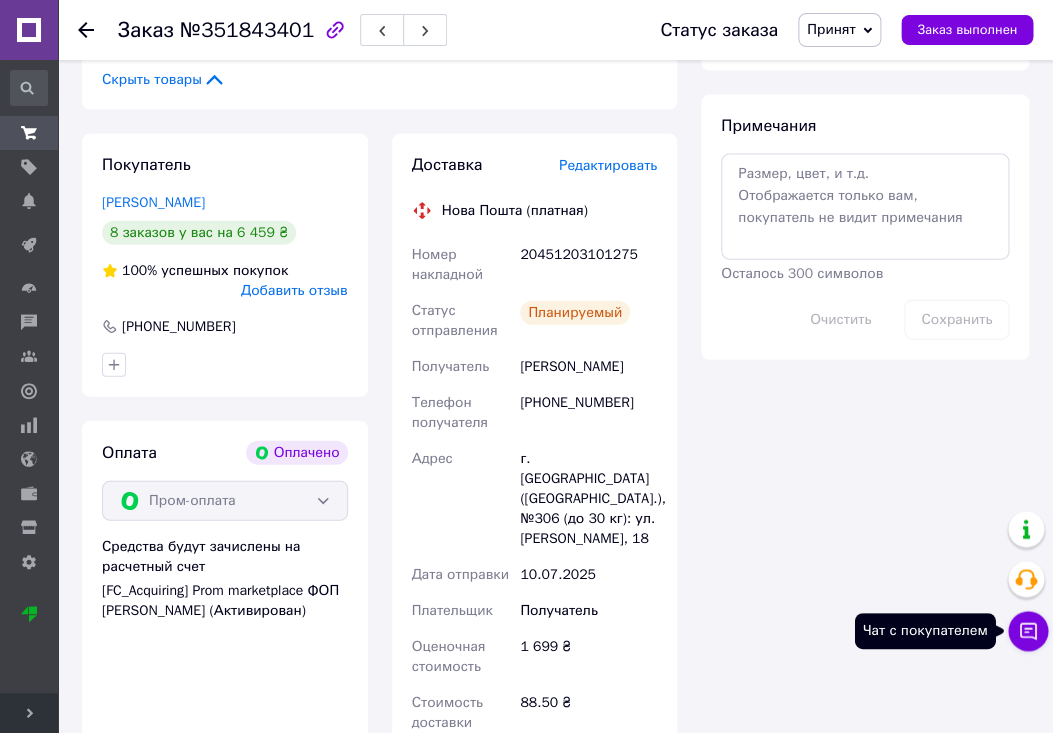 click 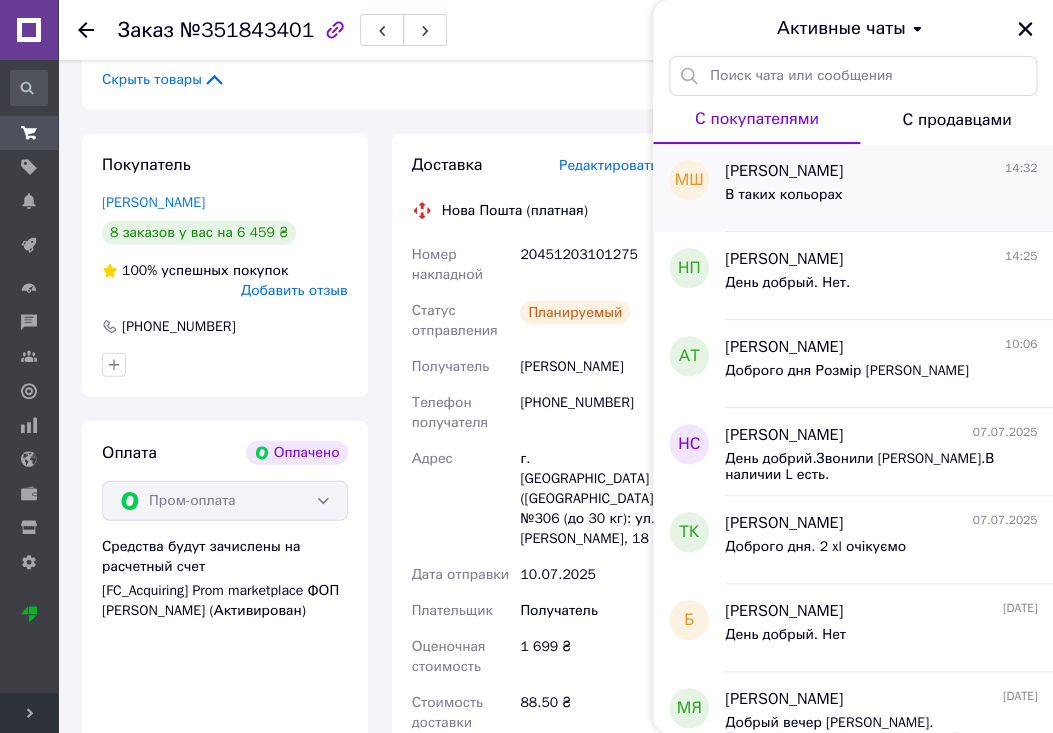 click on "В таких кольорах" at bounding box center (783, 195) 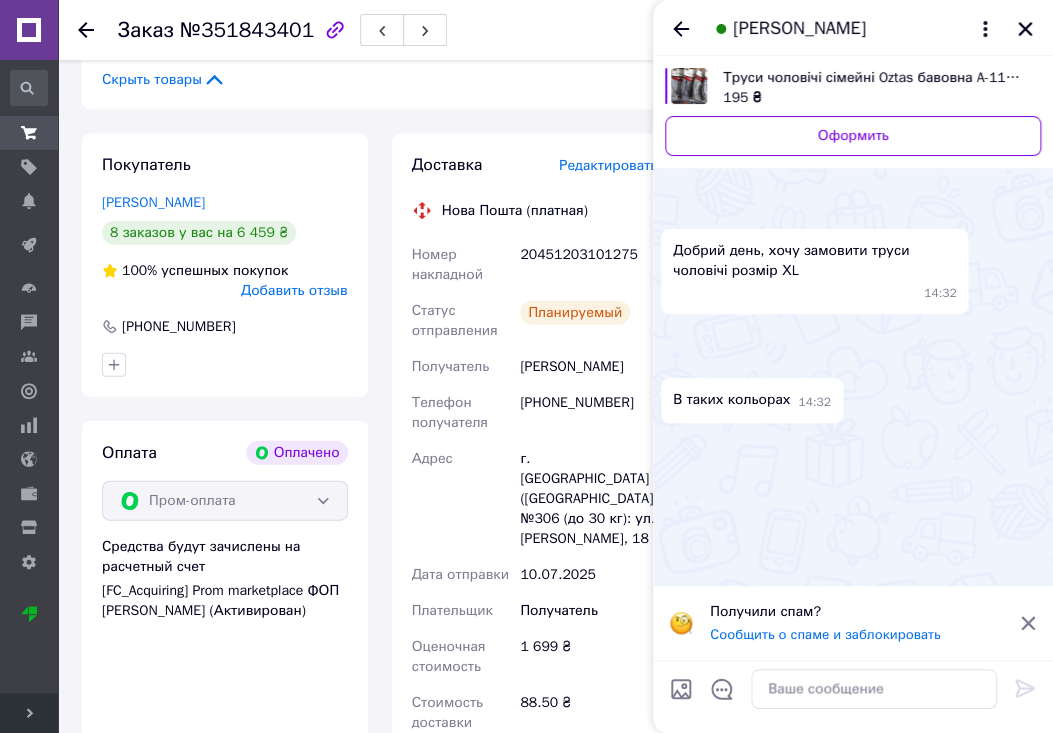 scroll, scrollTop: 170, scrollLeft: 0, axis: vertical 